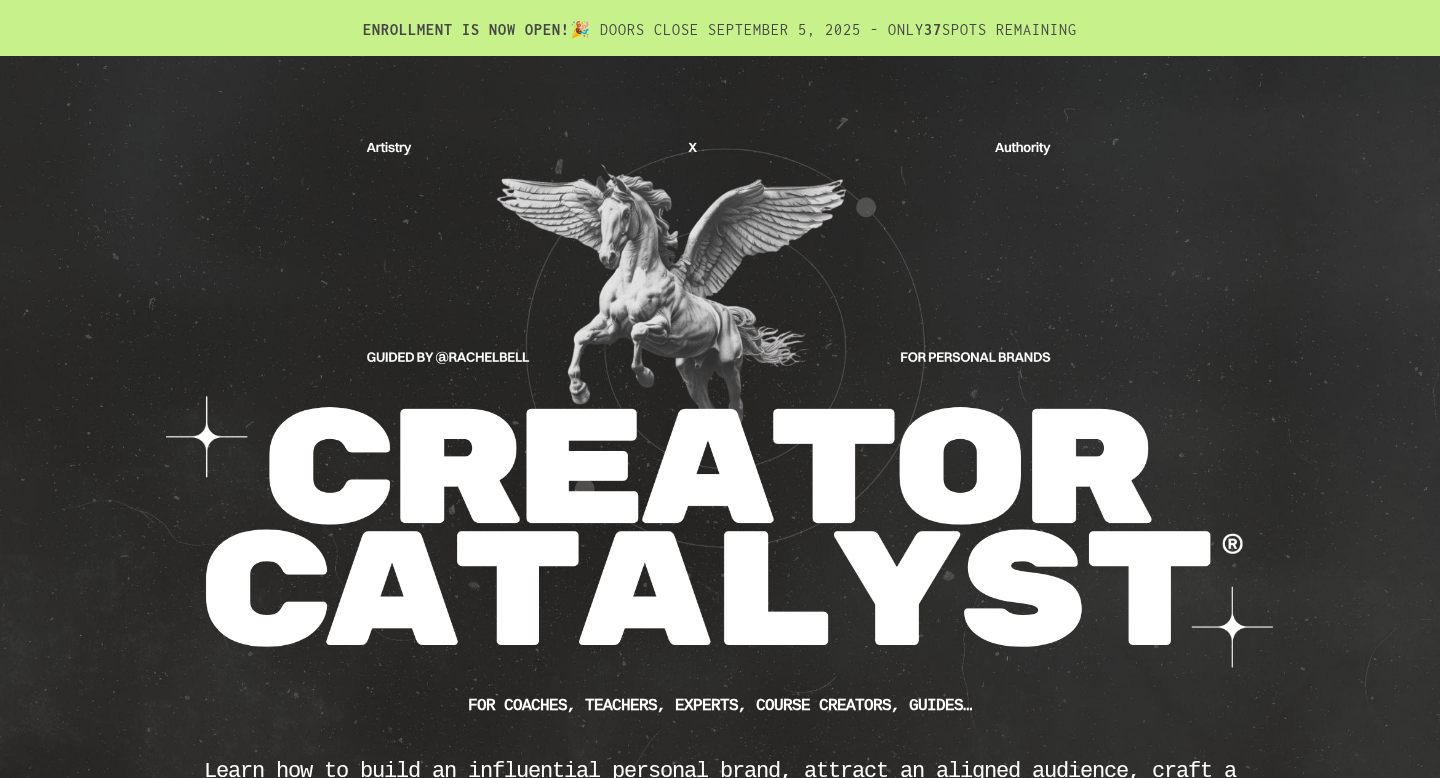 scroll, scrollTop: 3664, scrollLeft: 0, axis: vertical 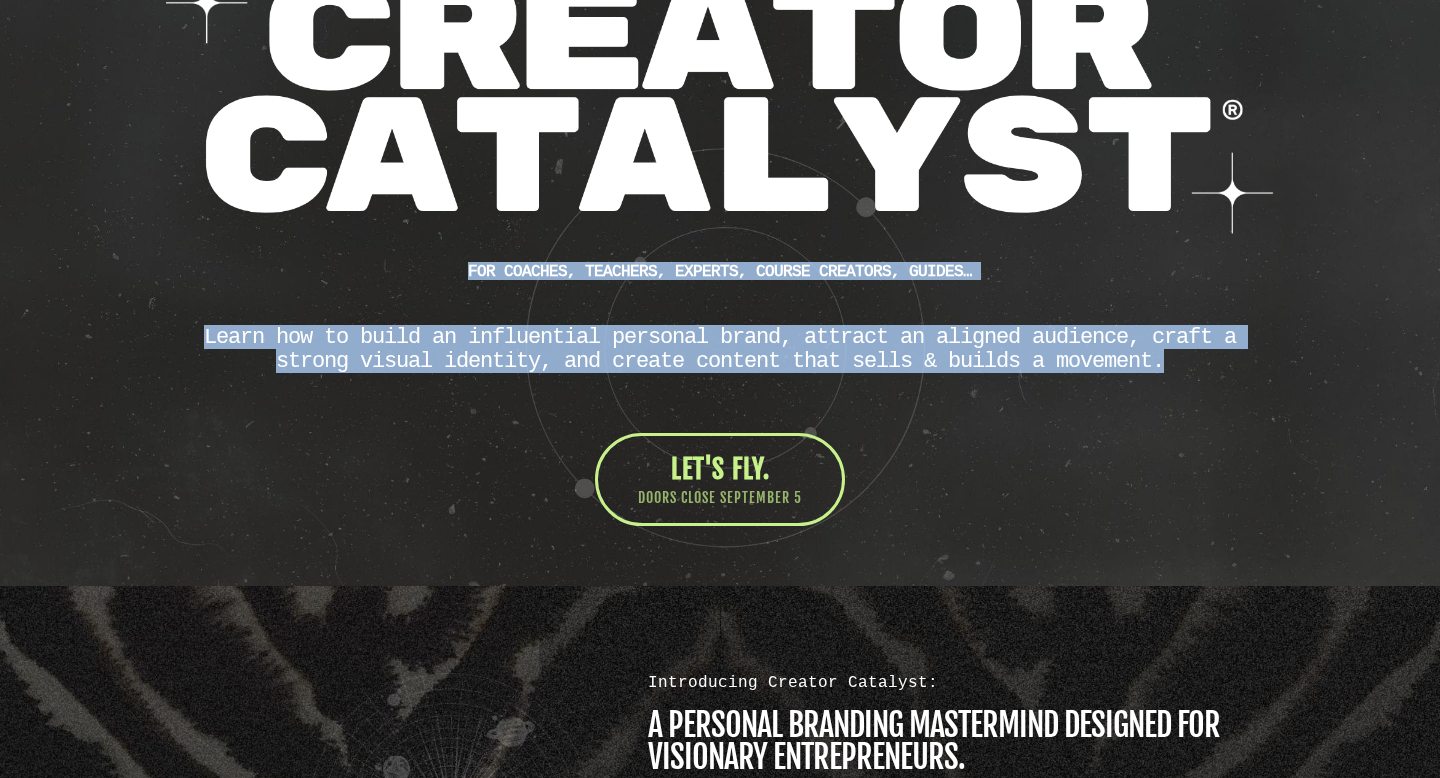 drag, startPoint x: 479, startPoint y: 273, endPoint x: 1178, endPoint y: 363, distance: 704.7702 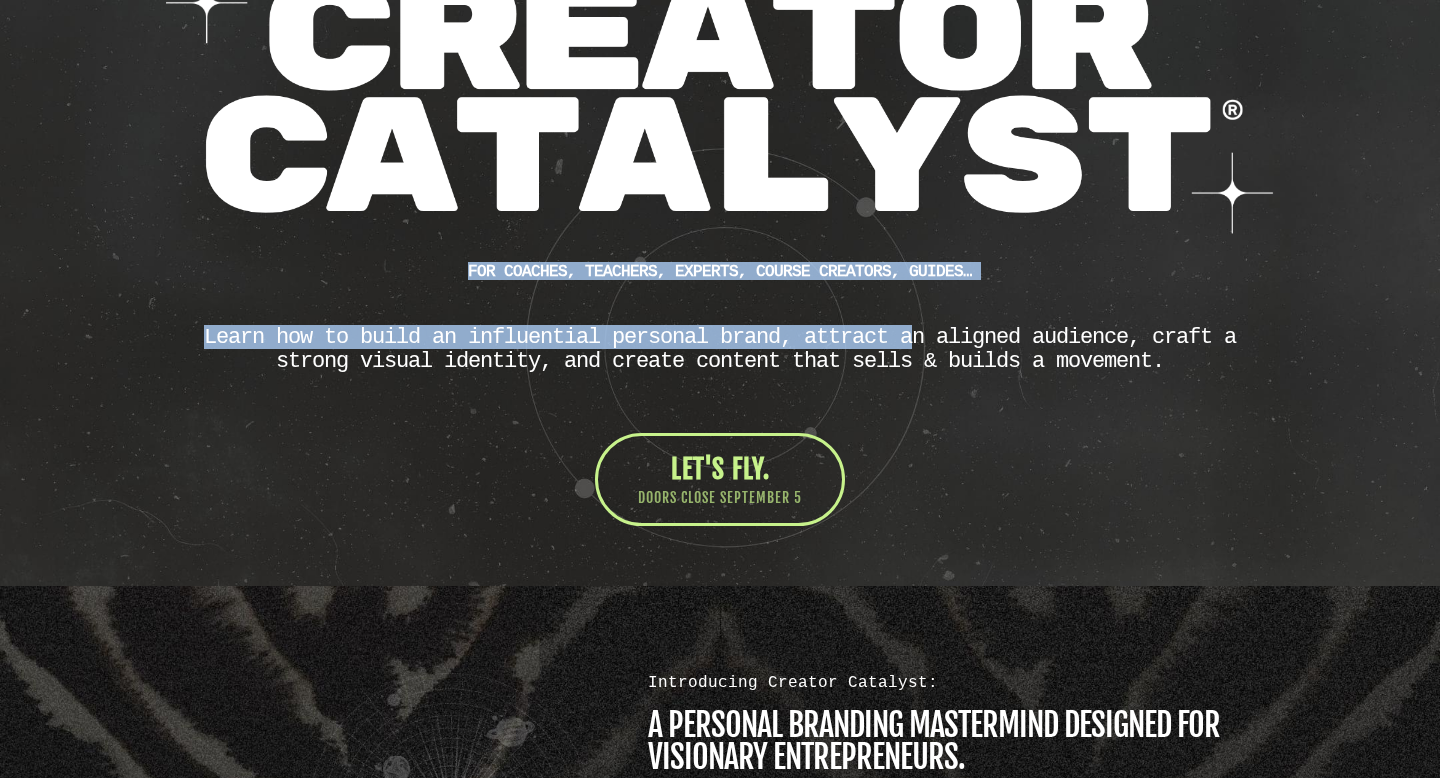 drag, startPoint x: 480, startPoint y: 274, endPoint x: 908, endPoint y: 344, distance: 433.68652 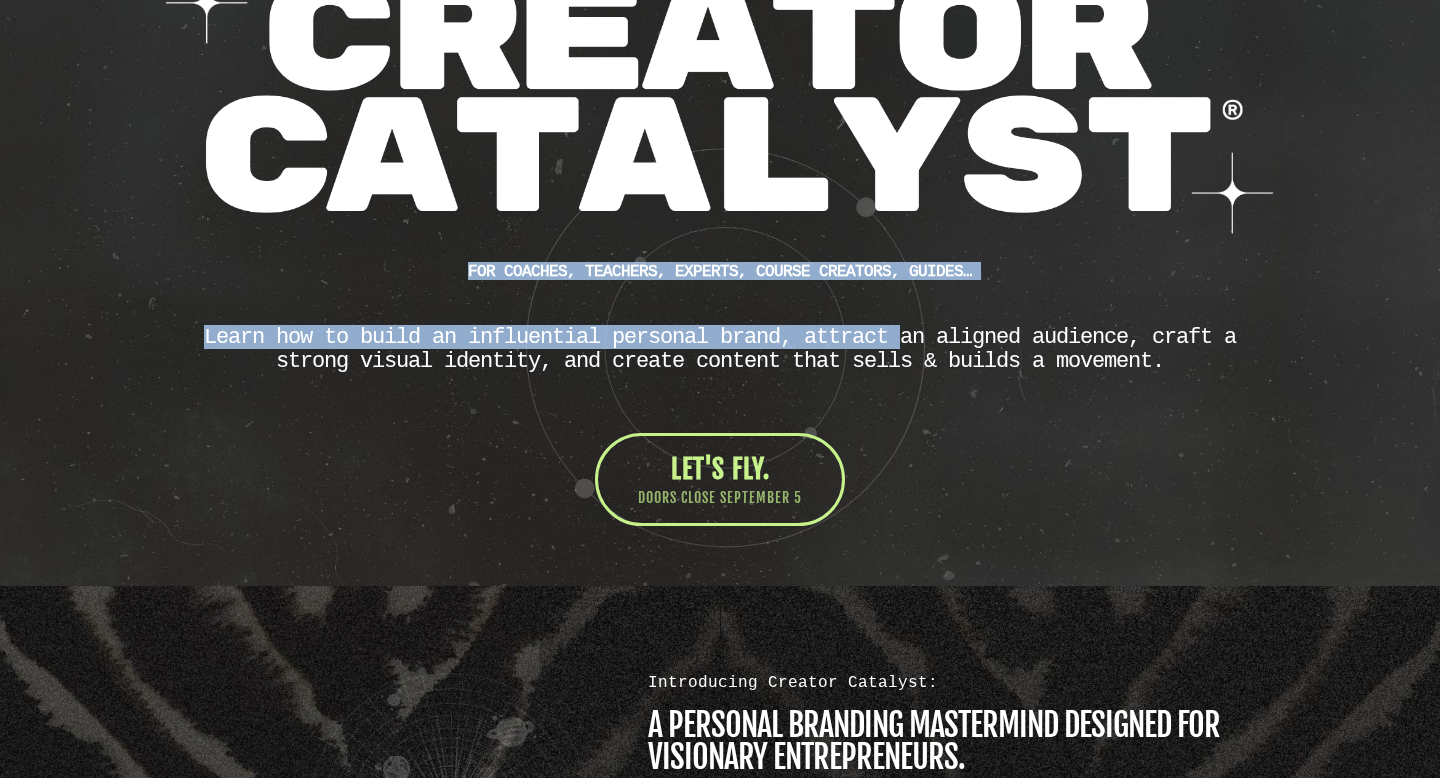 click on "Learn how to build an influential personal brand, attract an aligned audience, craft a strong visual identity, and create content that sells & builds a movement." at bounding box center [720, 349] 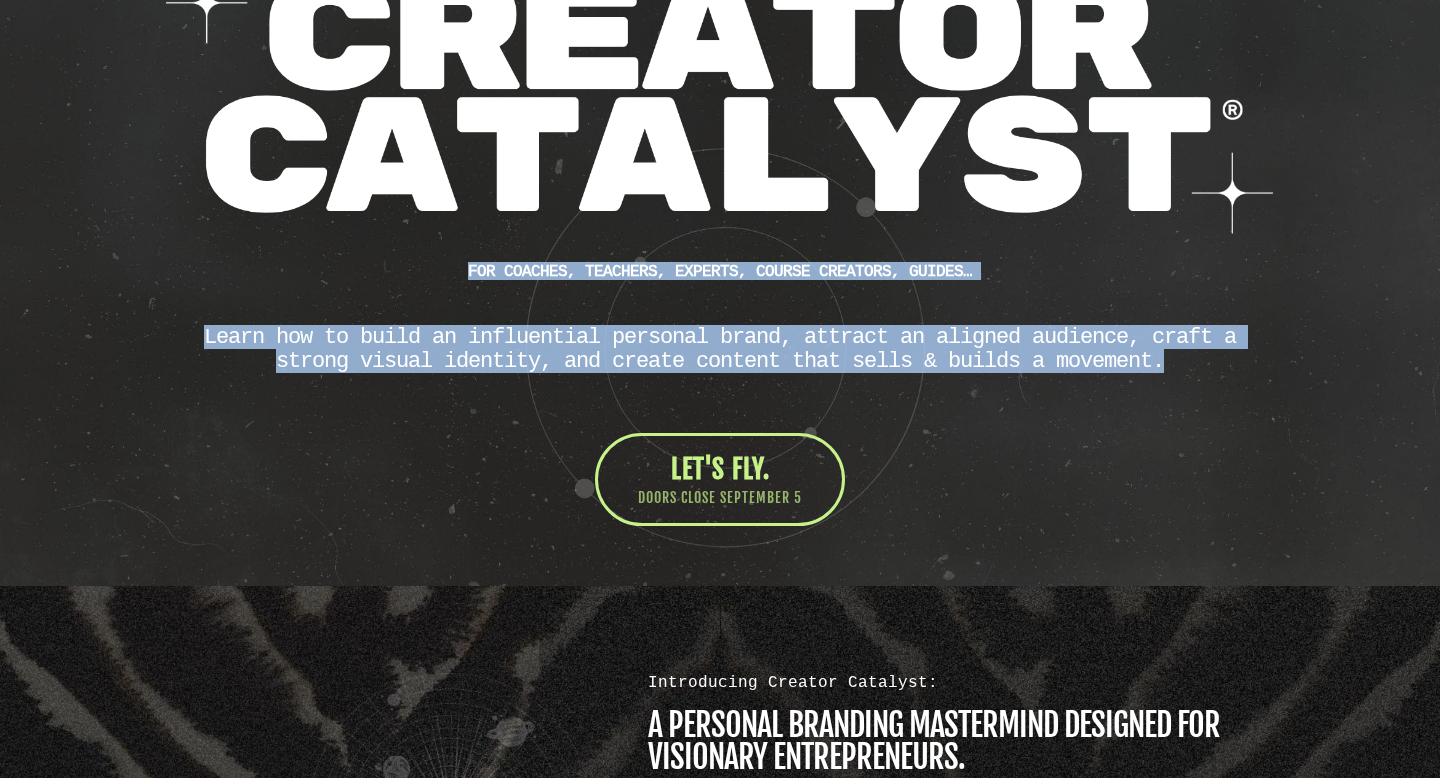 drag, startPoint x: 481, startPoint y: 270, endPoint x: 1267, endPoint y: 394, distance: 795.72107 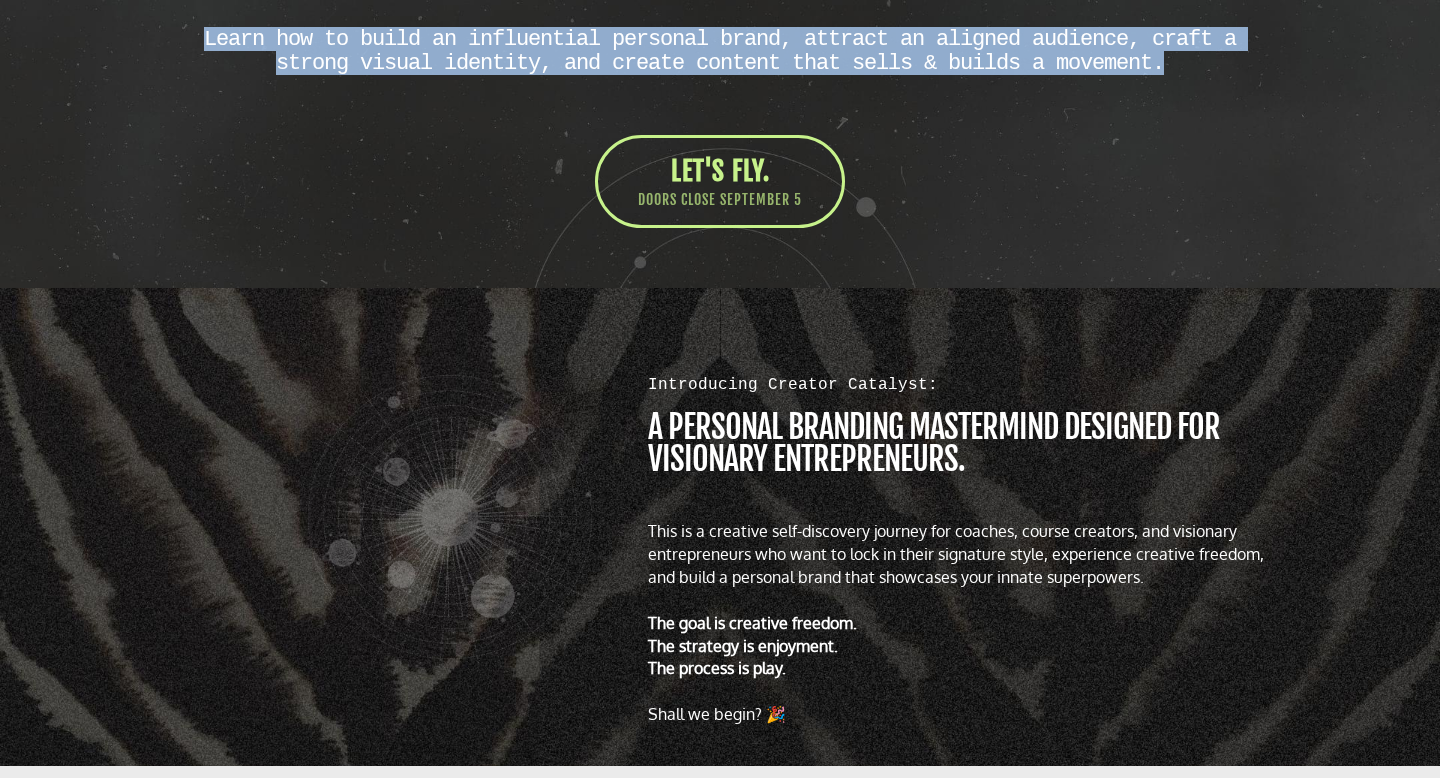 scroll, scrollTop: 802, scrollLeft: 0, axis: vertical 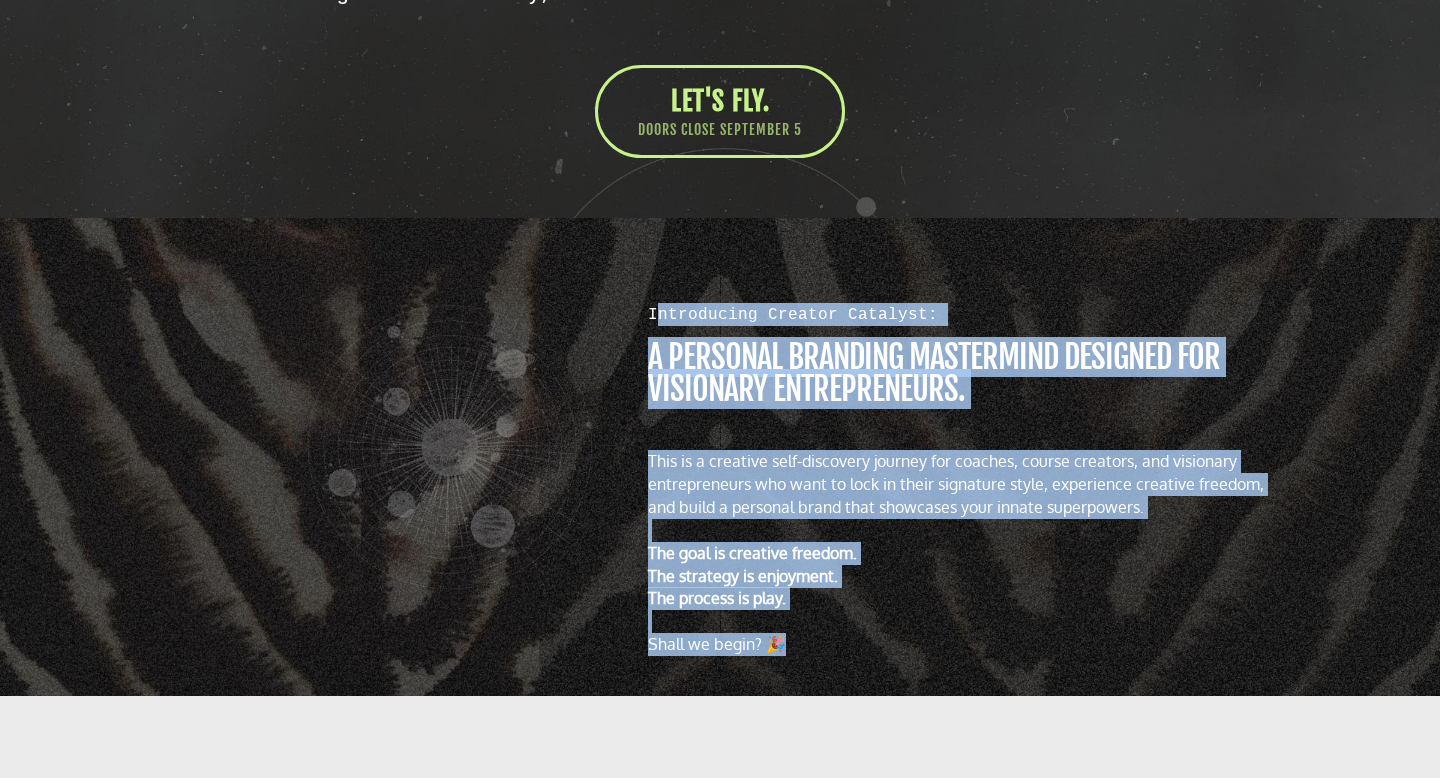 drag, startPoint x: 652, startPoint y: 314, endPoint x: 799, endPoint y: 652, distance: 368.58243 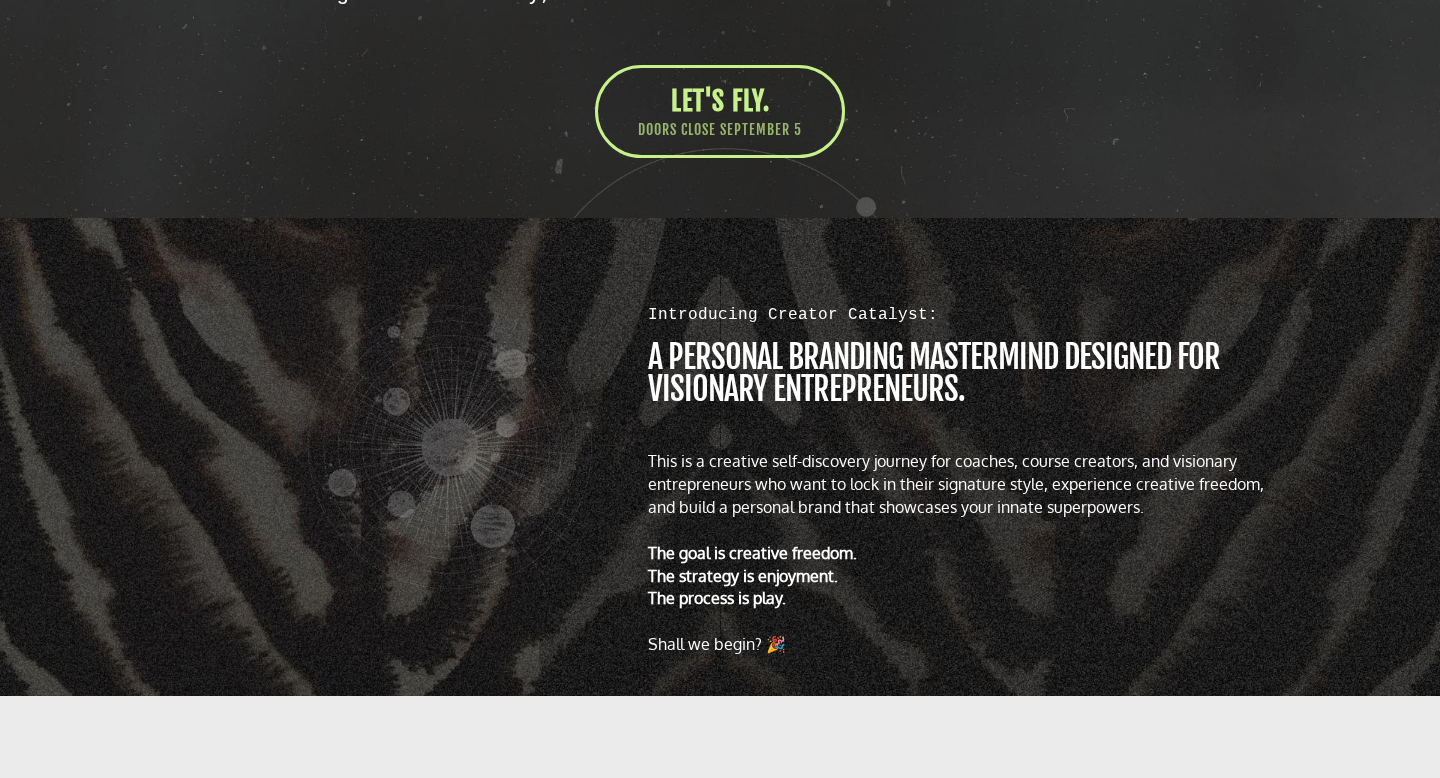 click on "Shall we begin? 🎉" at bounding box center (964, 644) 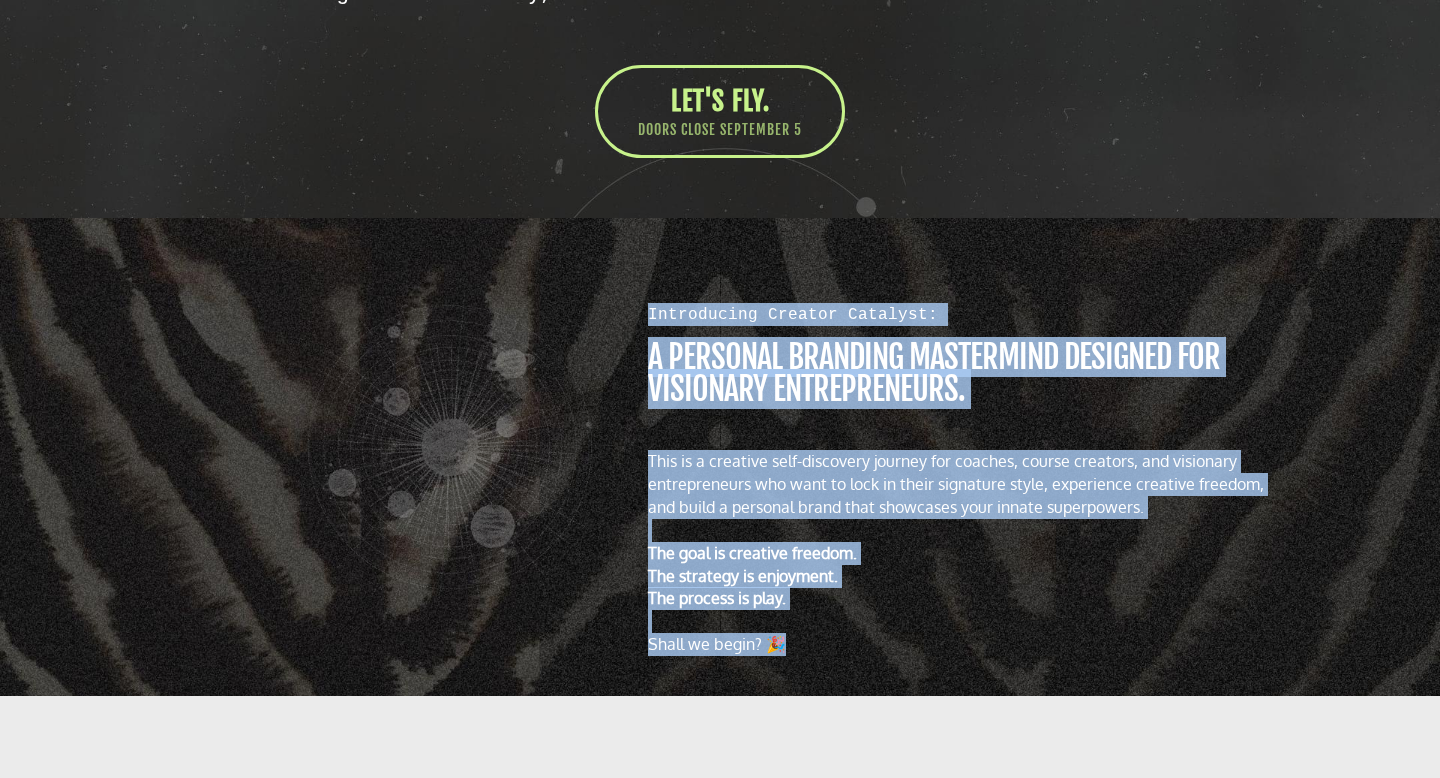 drag, startPoint x: 793, startPoint y: 647, endPoint x: 618, endPoint y: 317, distance: 373.53046 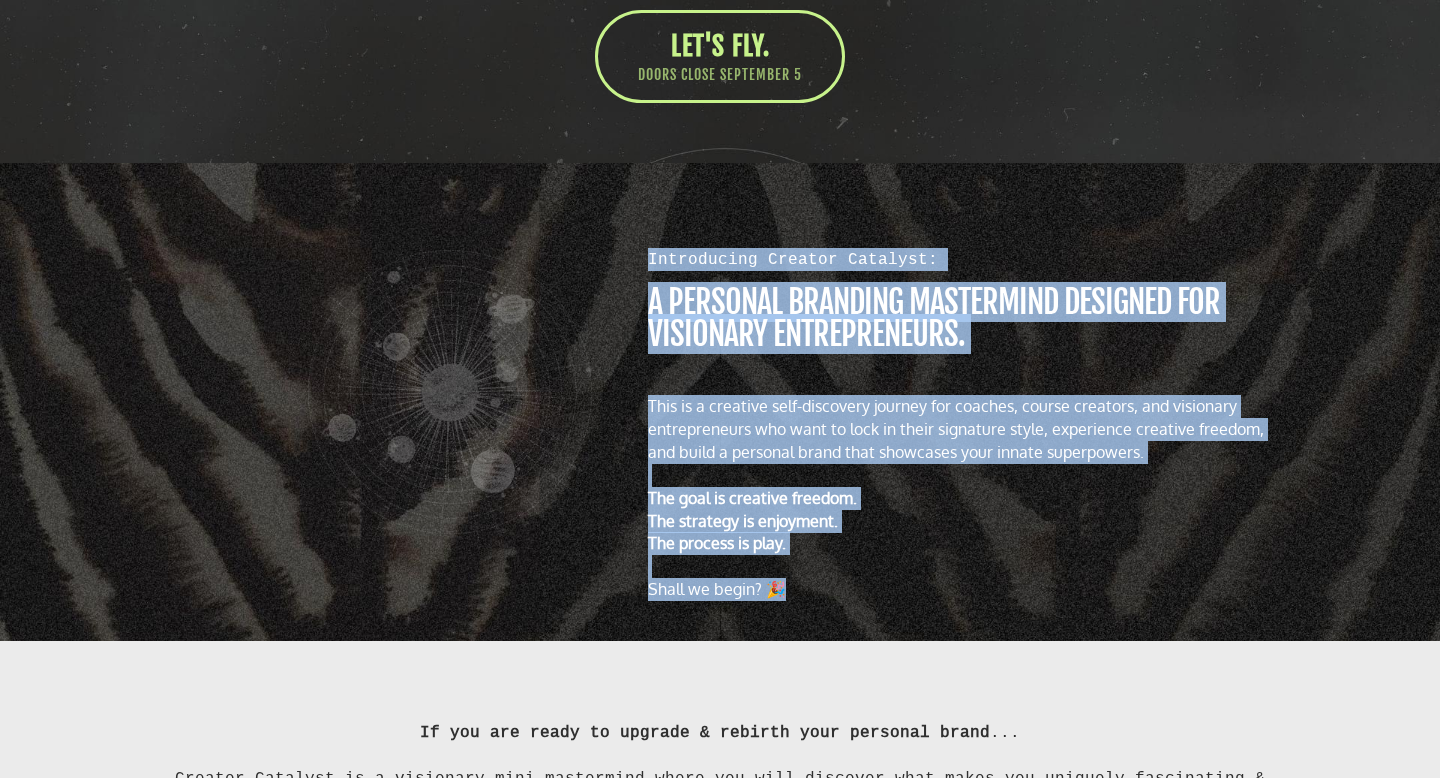 scroll, scrollTop: 923, scrollLeft: 0, axis: vertical 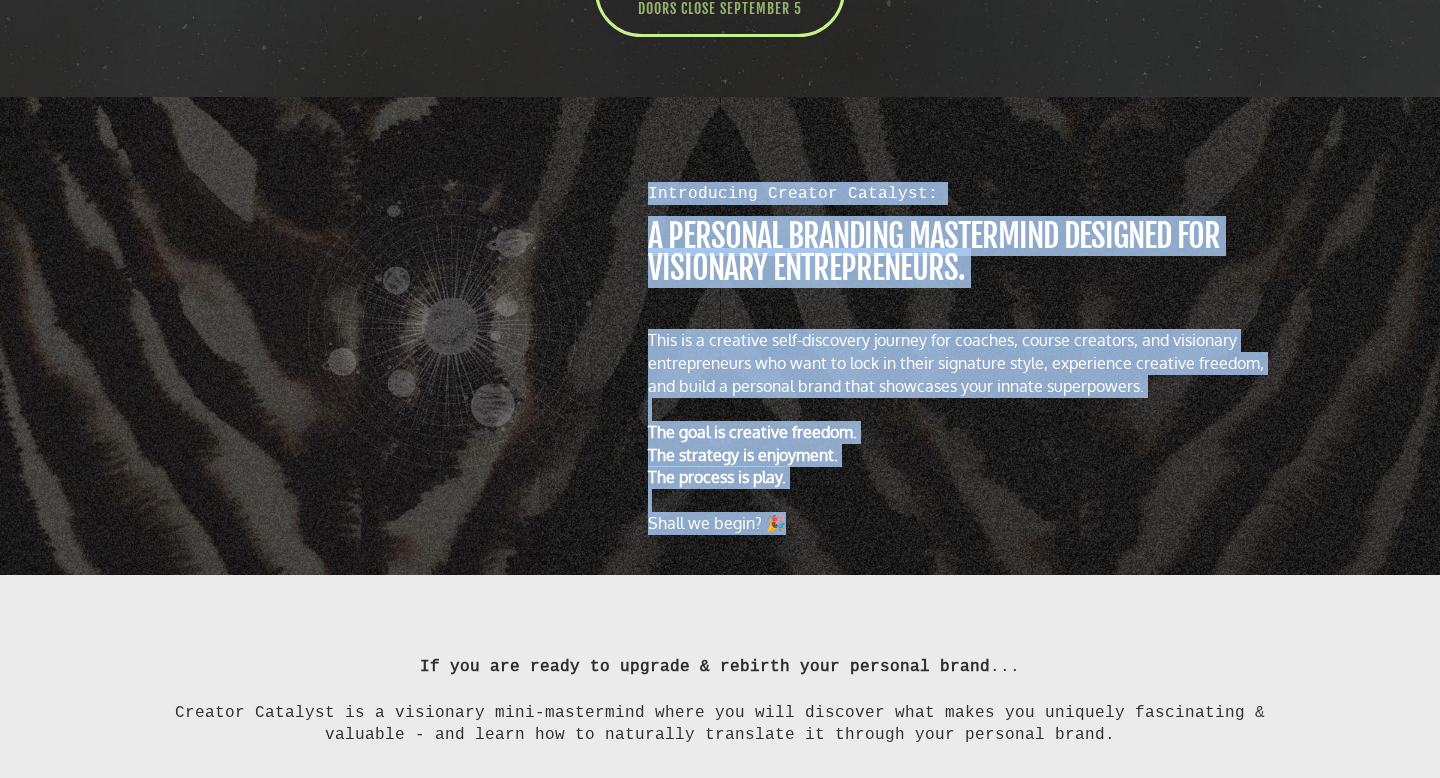 click on "This is a creative self-discovery journey for coaches, course creators, and visionary entrepreneurs who want to lock in their signature style, experience creative freedom, and build a personal brand that showcases your innate superpowers." at bounding box center [964, 363] 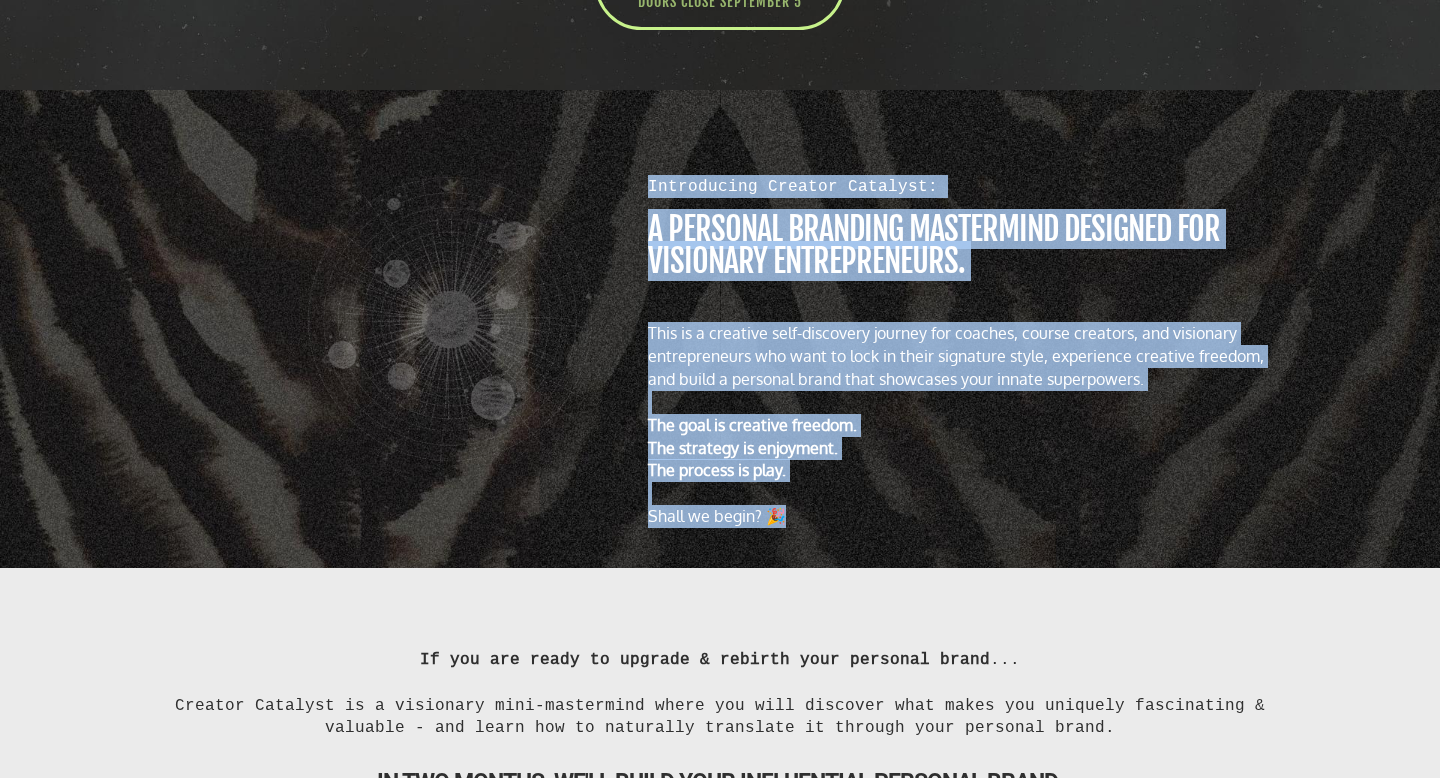 scroll, scrollTop: 929, scrollLeft: 0, axis: vertical 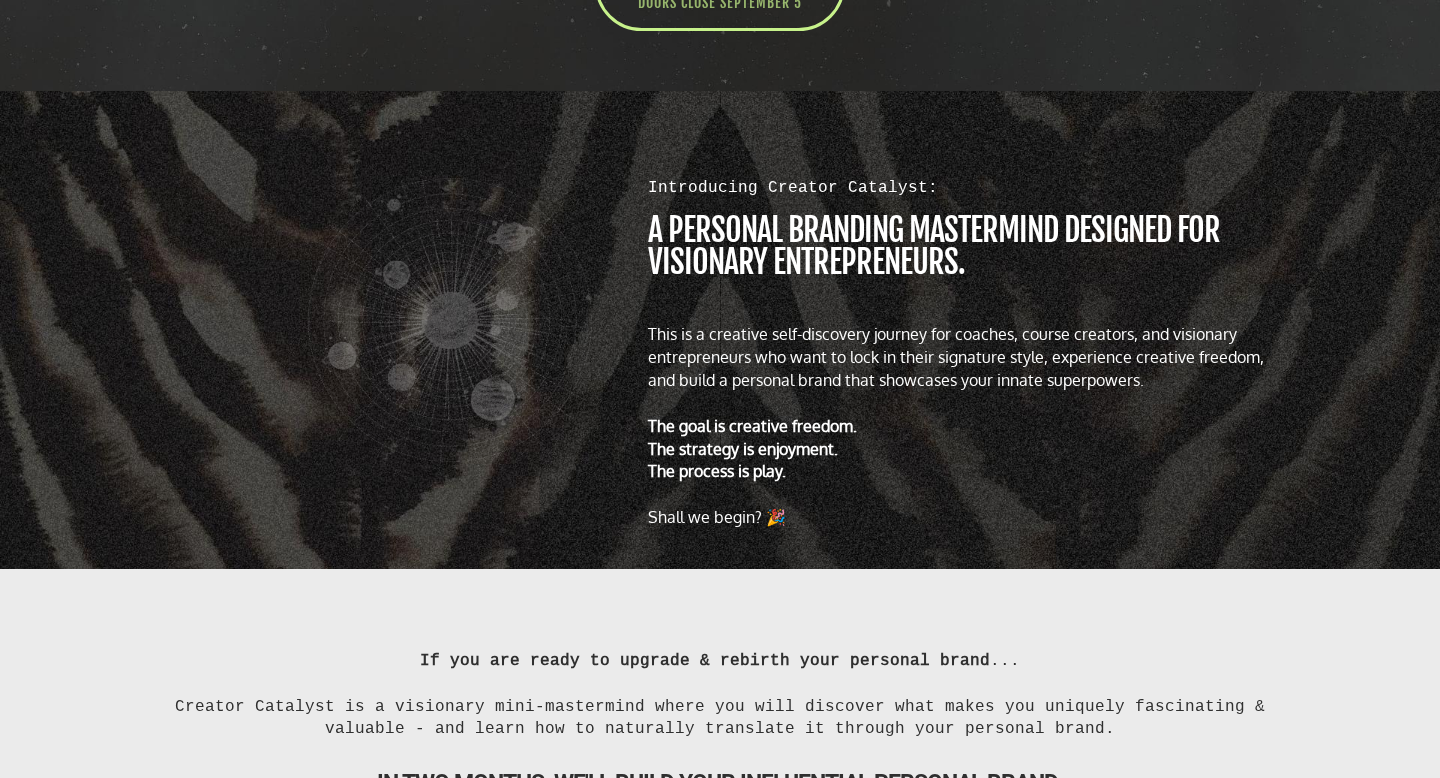 click on "The goal is creative freedom." at bounding box center (964, 426) 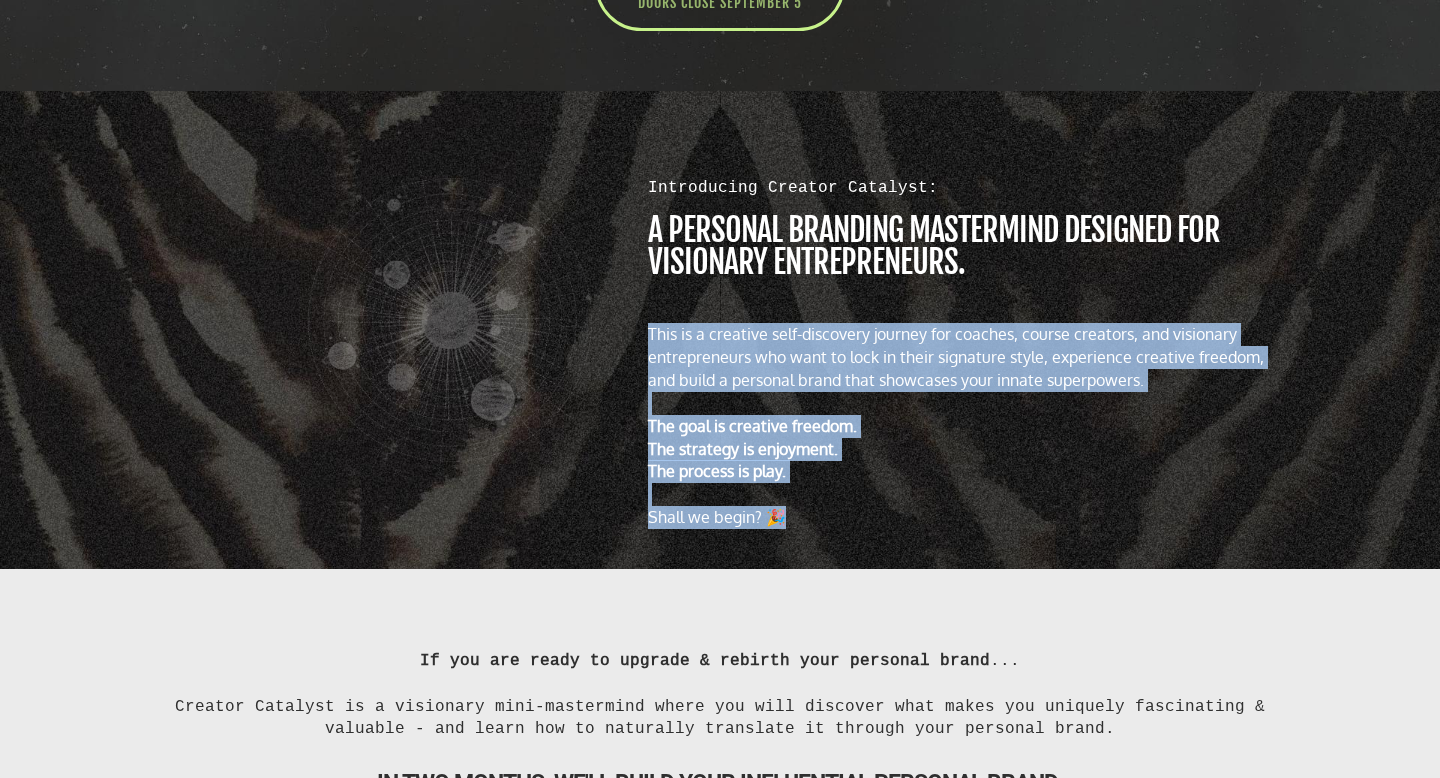 drag, startPoint x: 651, startPoint y: 338, endPoint x: 789, endPoint y: 532, distance: 238.07562 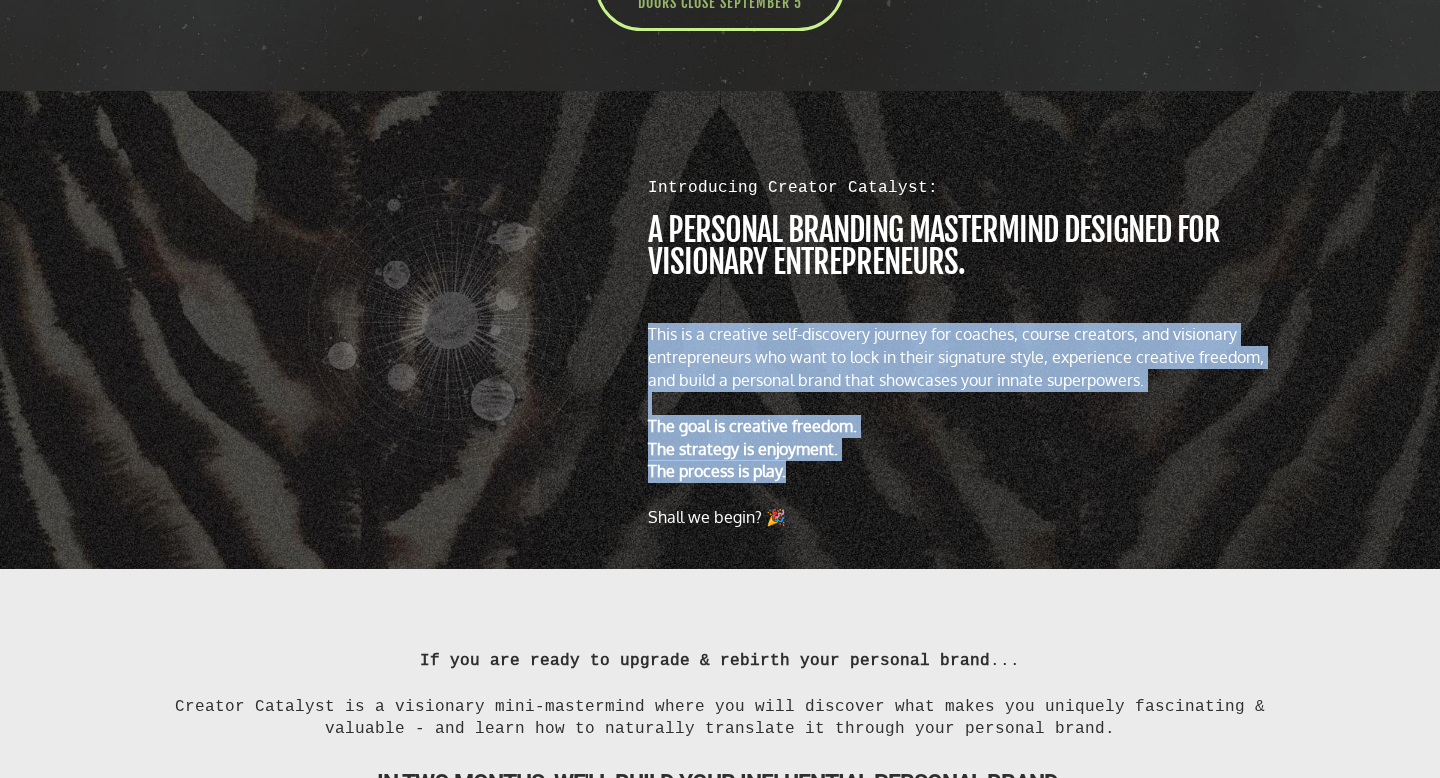 drag, startPoint x: 649, startPoint y: 342, endPoint x: 819, endPoint y: 474, distance: 215.2301 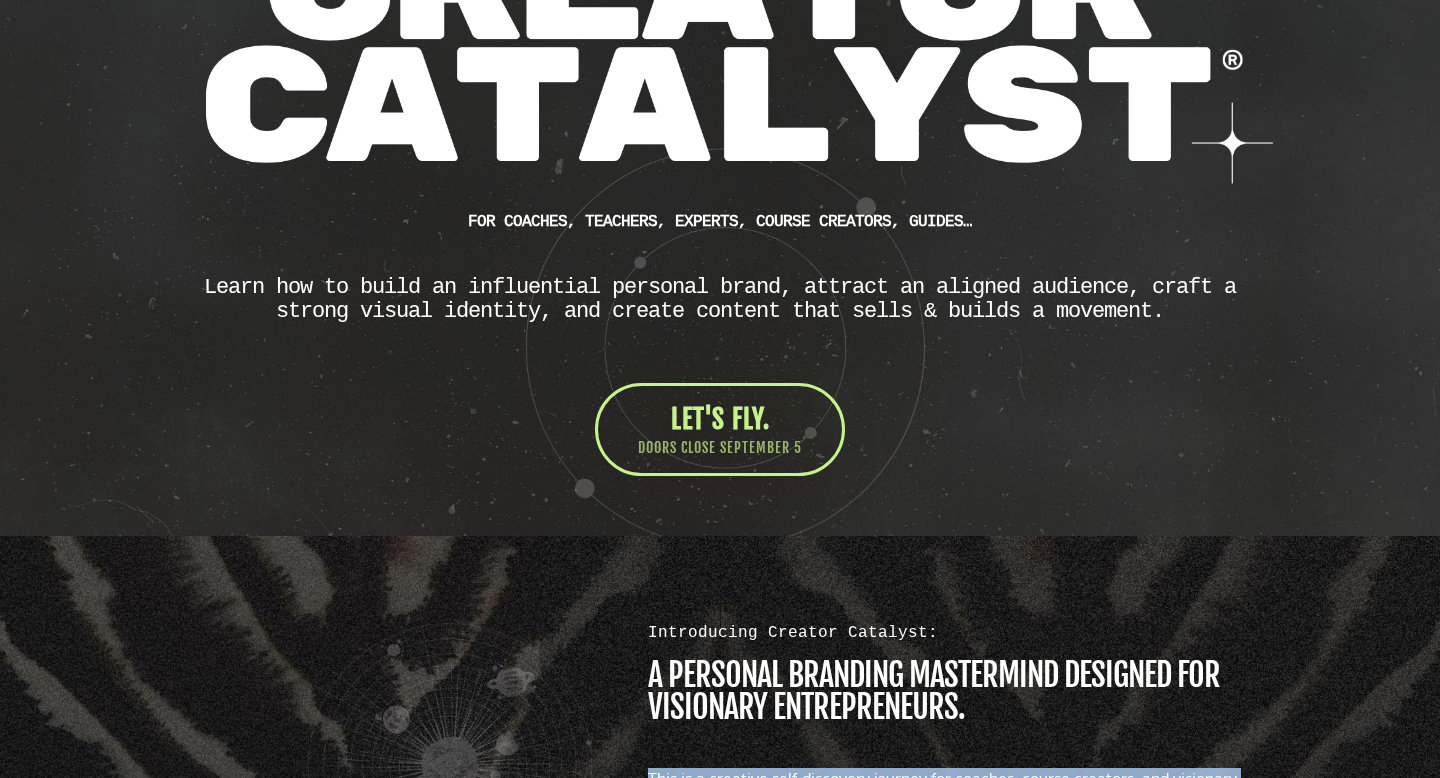 scroll, scrollTop: 483, scrollLeft: 0, axis: vertical 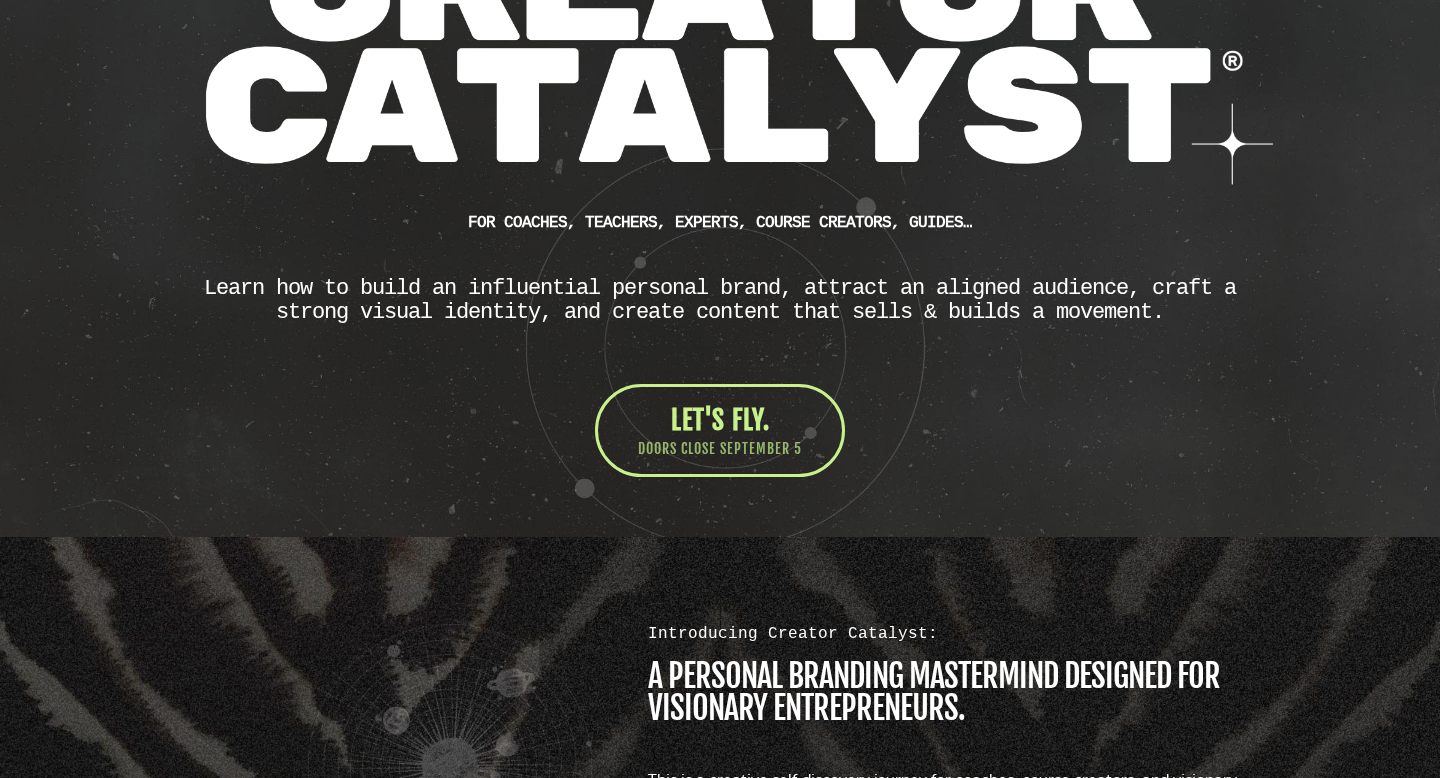 click on "Learn how to build an influential personal brand, attract an aligned audience, craft a strong visual identity, and create content that sells & builds a movement." at bounding box center (720, 300) 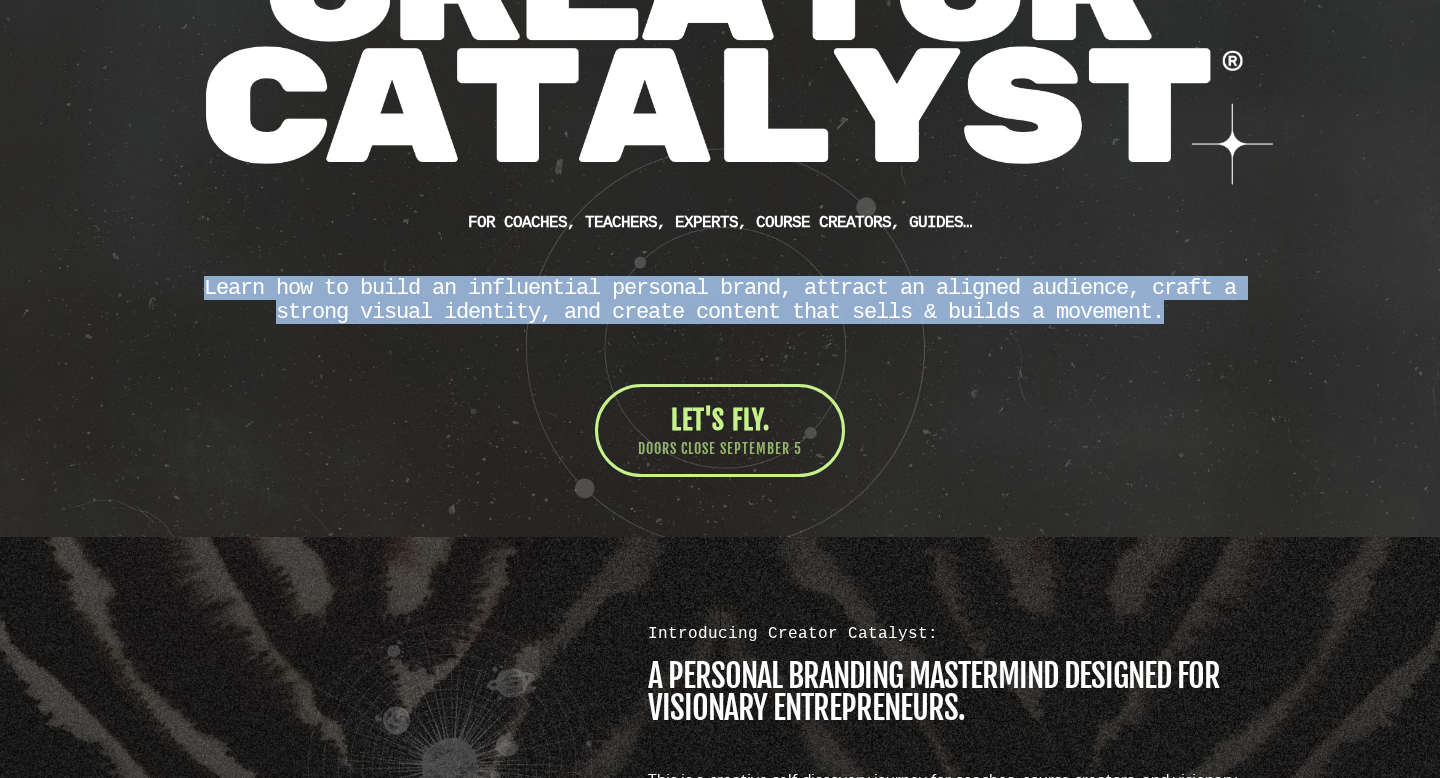 drag, startPoint x: 199, startPoint y: 284, endPoint x: 1220, endPoint y: 317, distance: 1021.53314 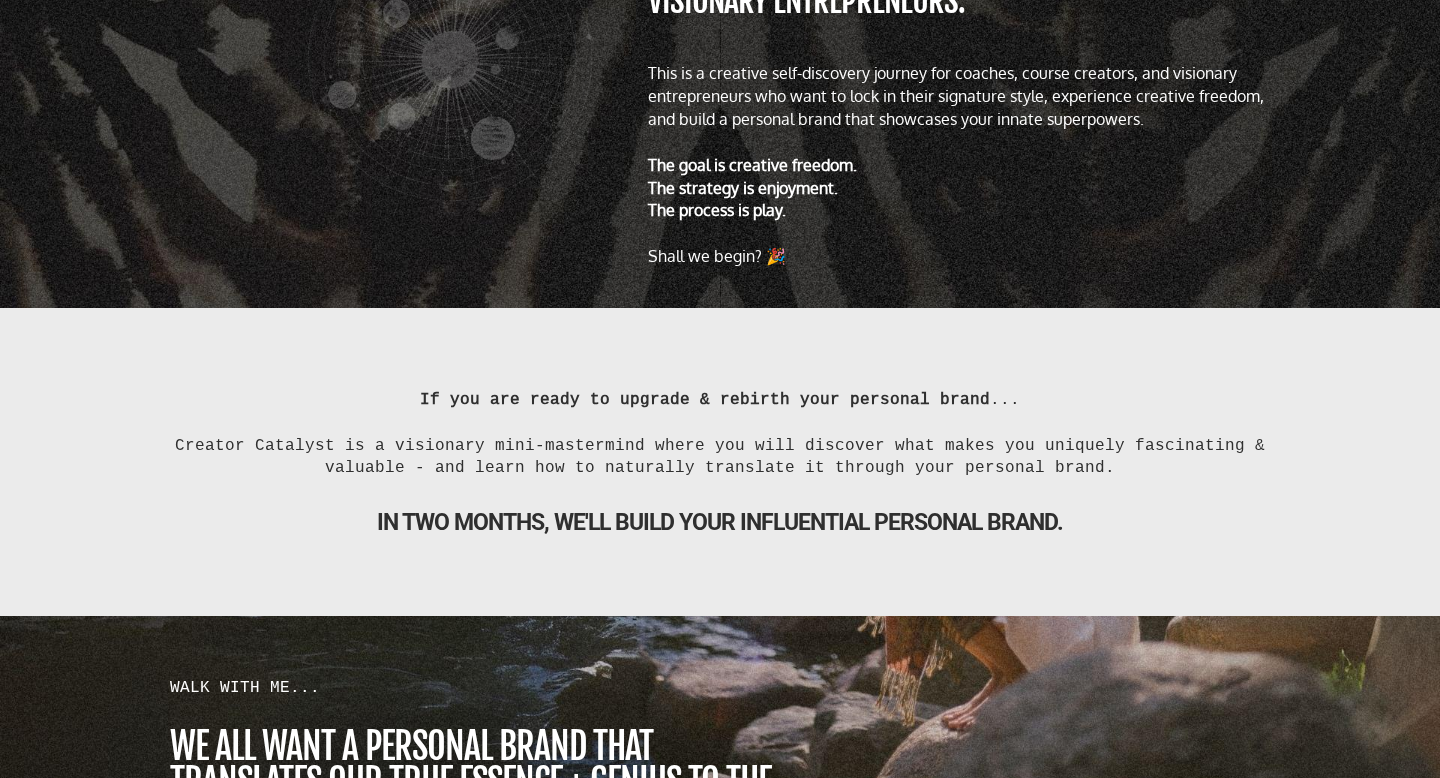 scroll, scrollTop: 1201, scrollLeft: 0, axis: vertical 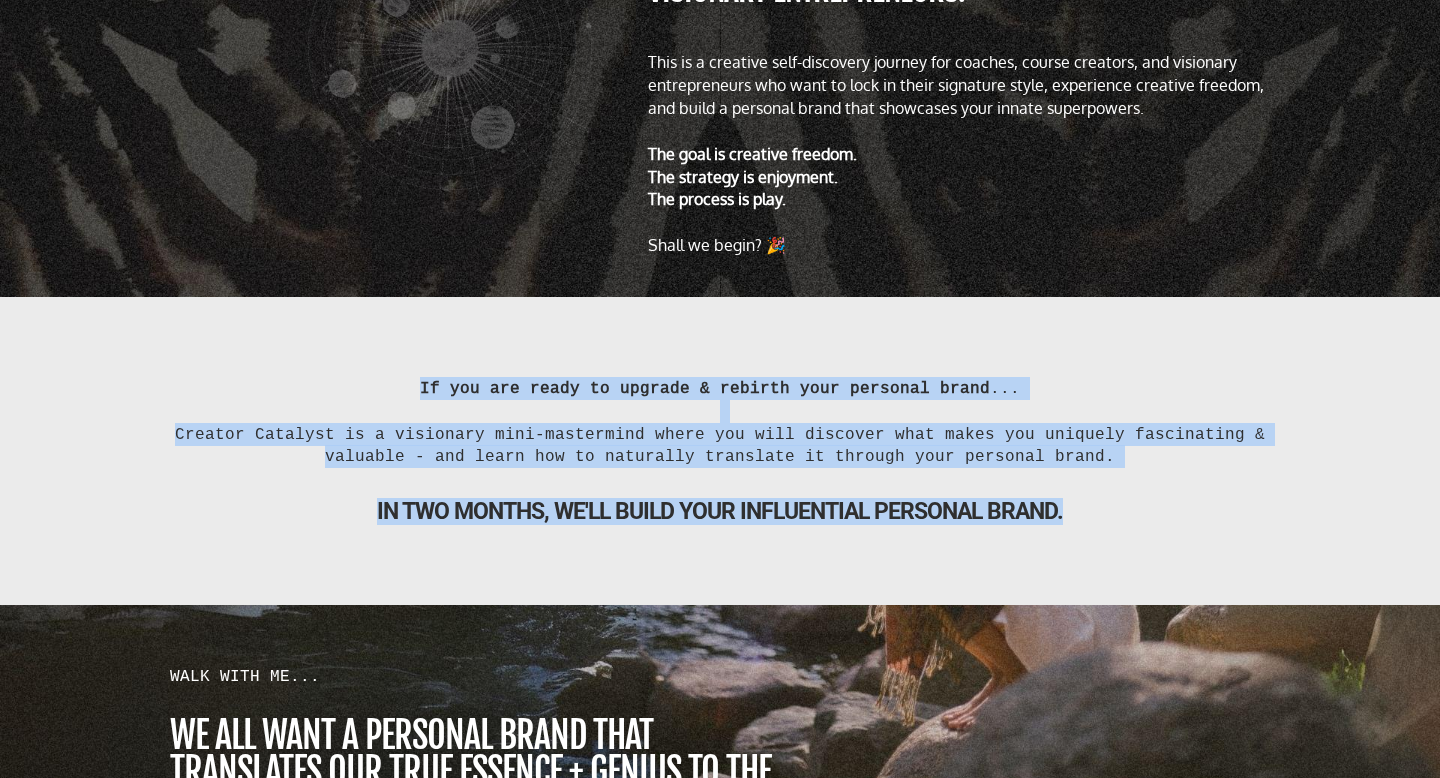 drag, startPoint x: 433, startPoint y: 387, endPoint x: 1098, endPoint y: 525, distance: 679.16785 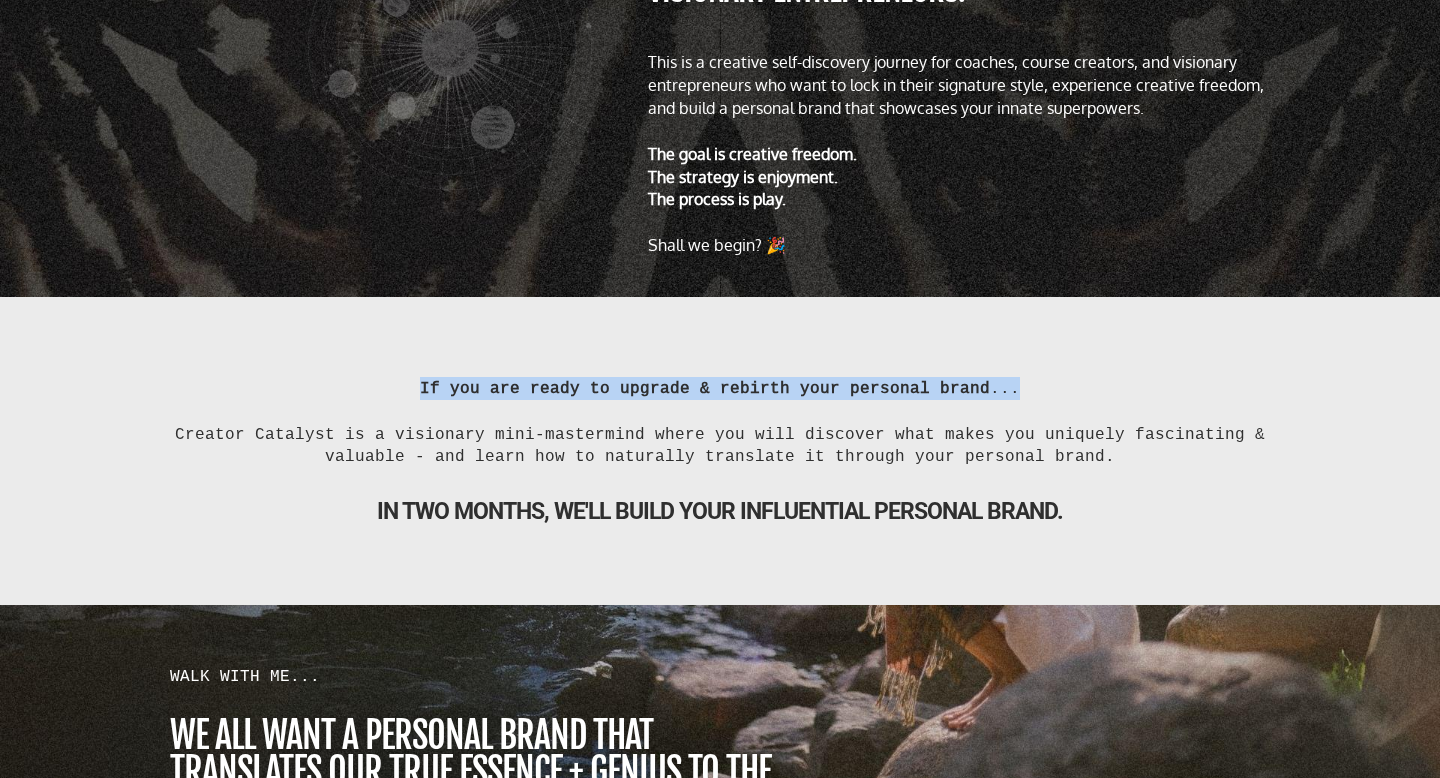 drag, startPoint x: 1029, startPoint y: 388, endPoint x: 402, endPoint y: 388, distance: 627 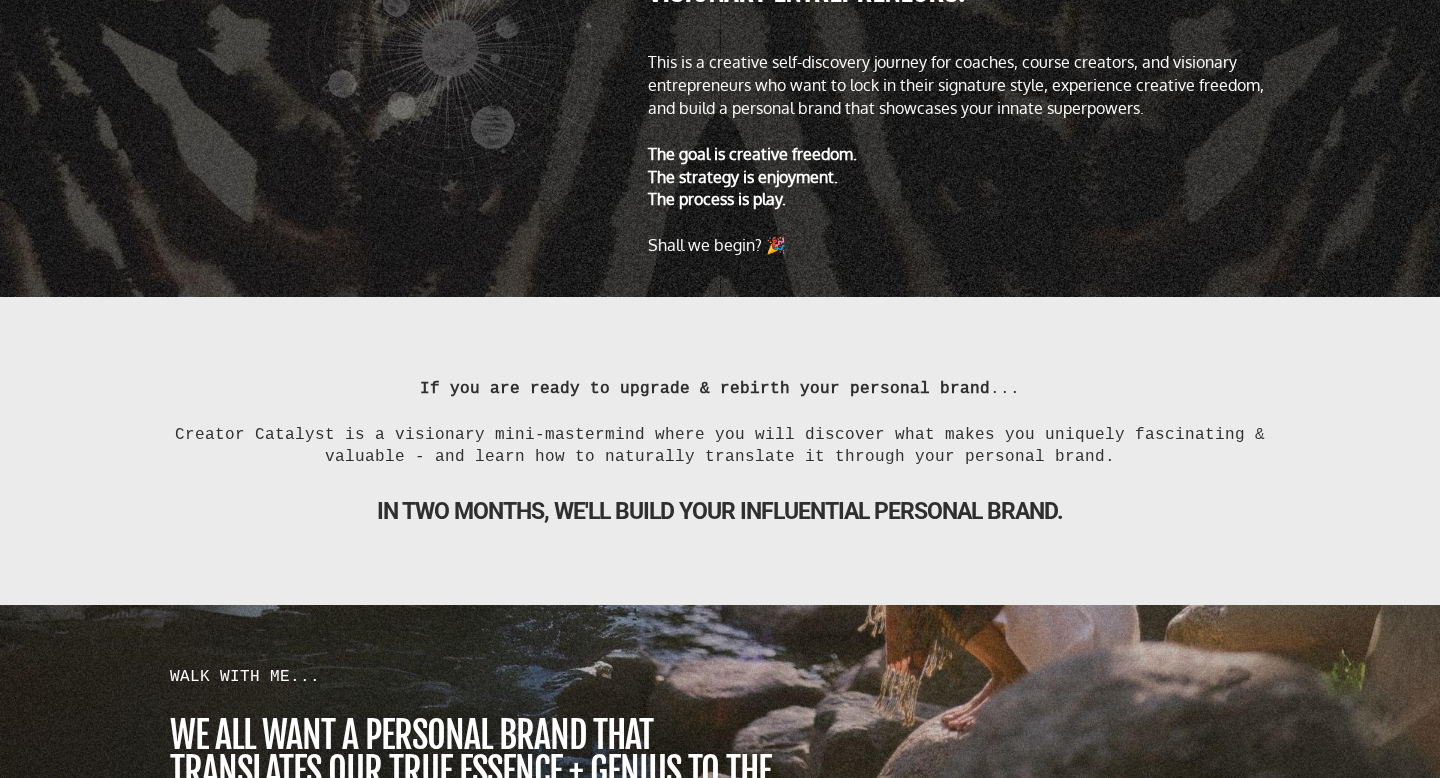 click on "IN TWO MONTHS, WE'LL BUILD YOUR influential personal brand." at bounding box center (720, 511) 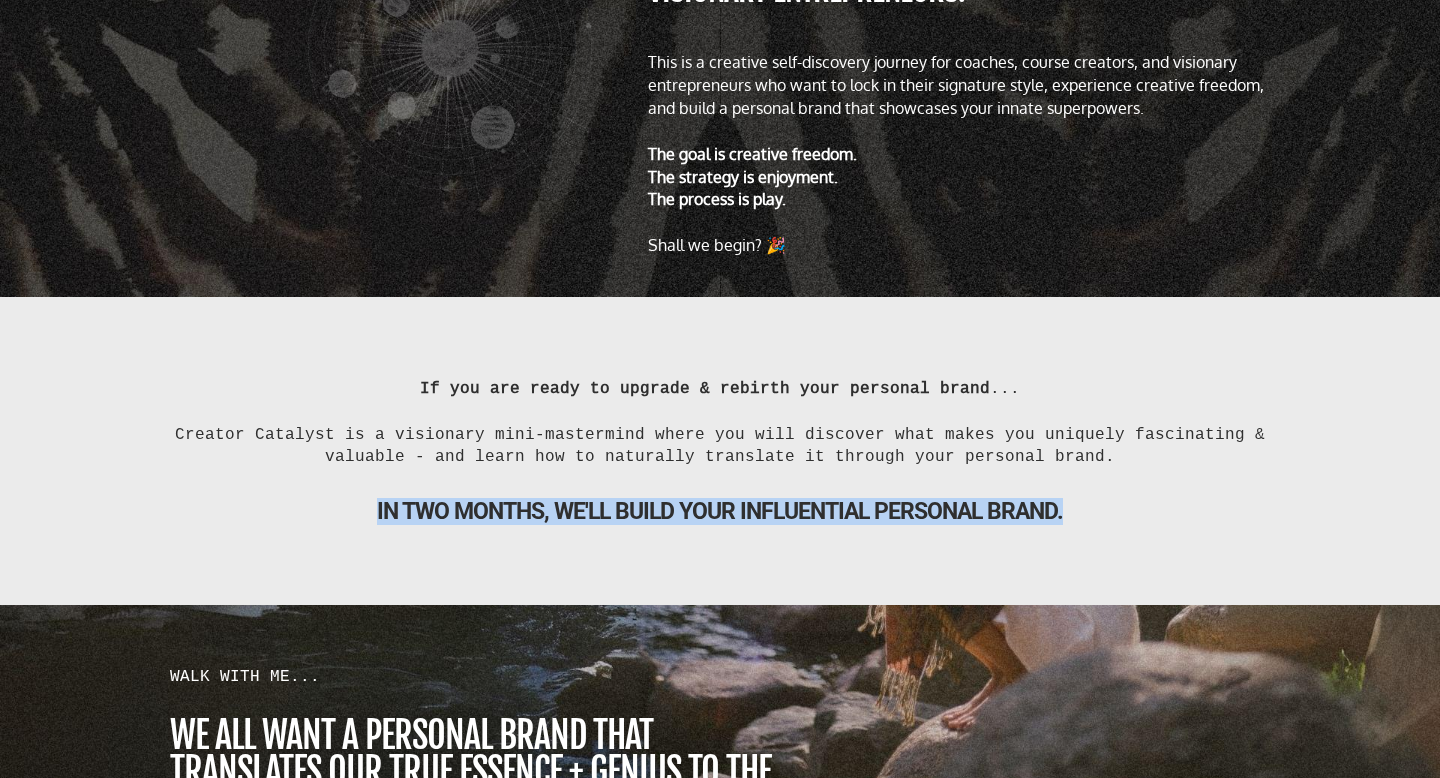 drag, startPoint x: 378, startPoint y: 513, endPoint x: 1073, endPoint y: 518, distance: 695.018 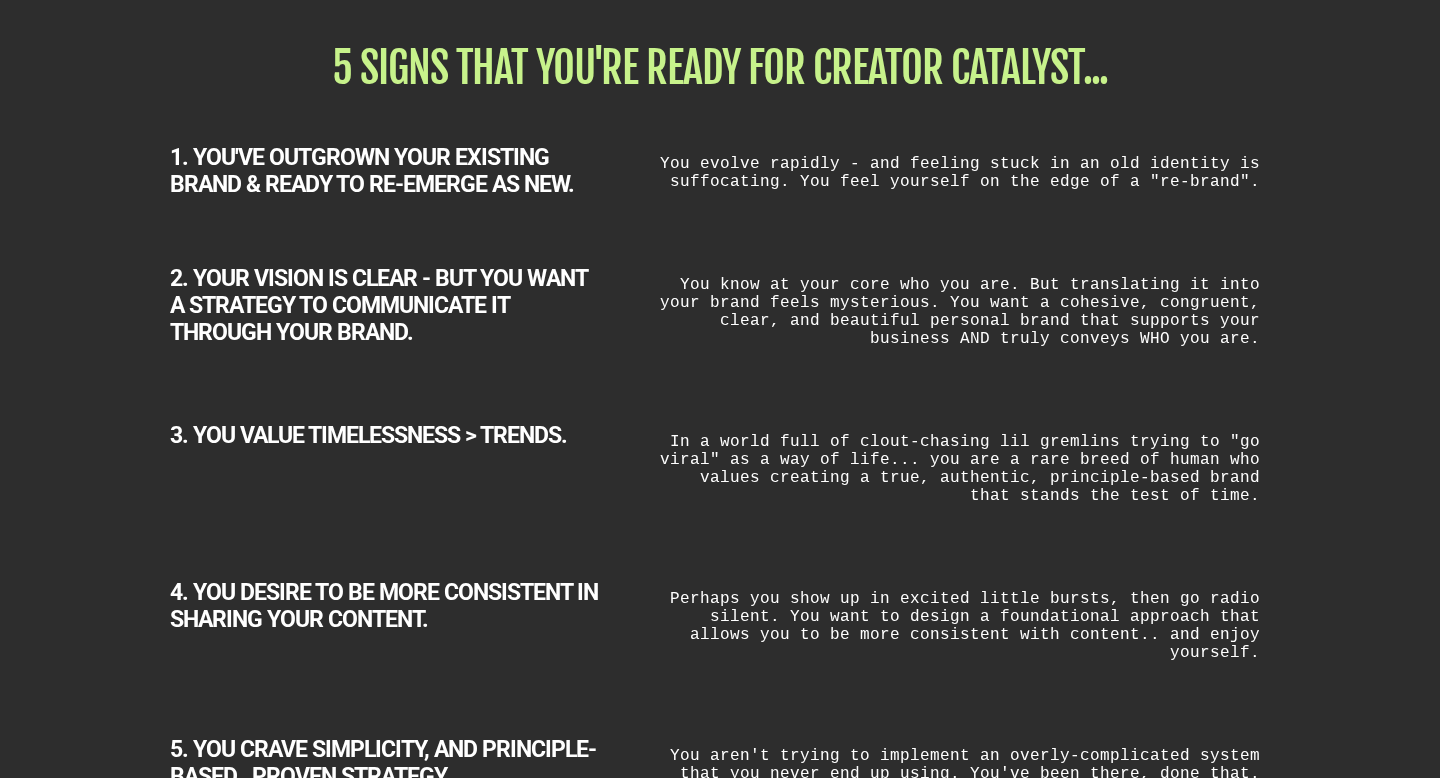 scroll, scrollTop: 2580, scrollLeft: 0, axis: vertical 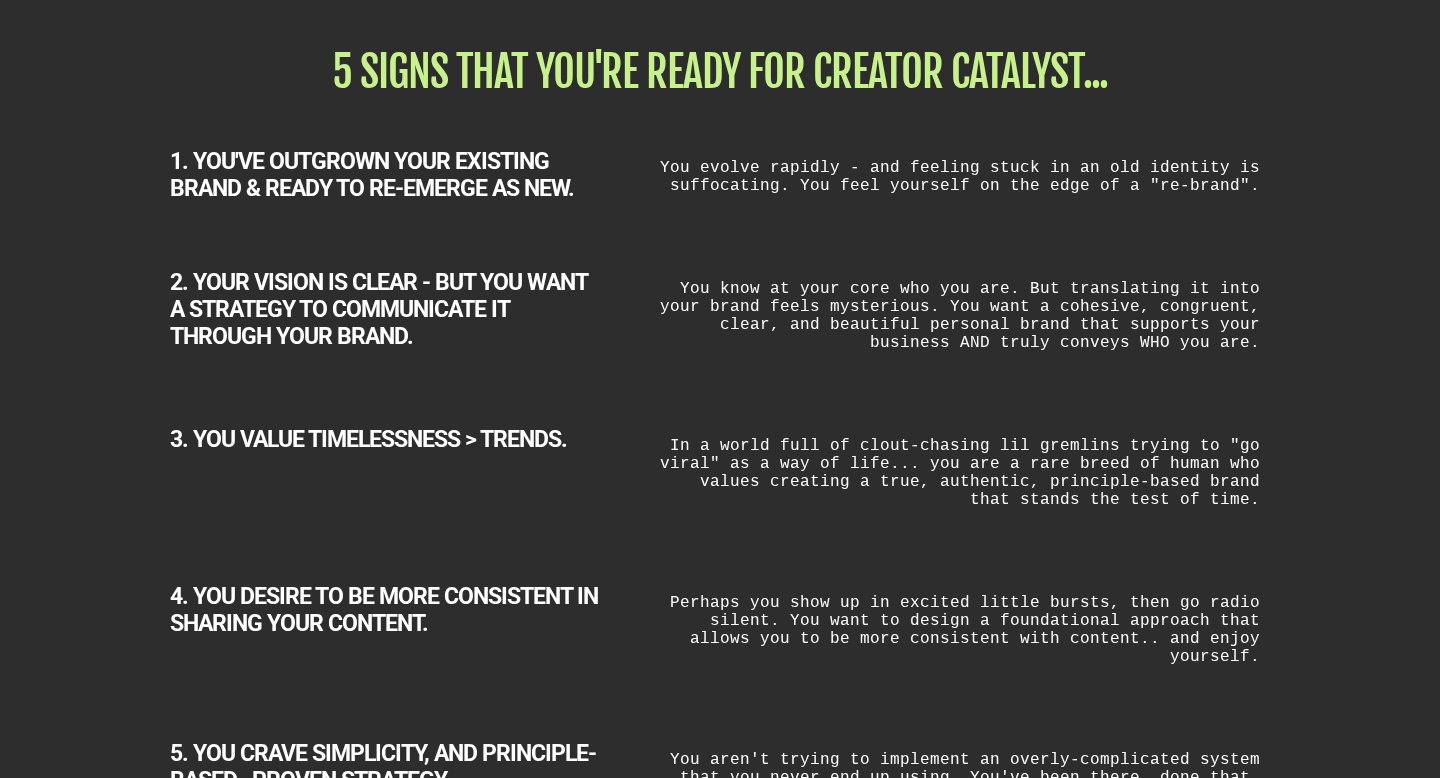 click on "5 SIGNS THAT YOU'RE READY FOR CREATOR CATALYST..." at bounding box center (720, 72) 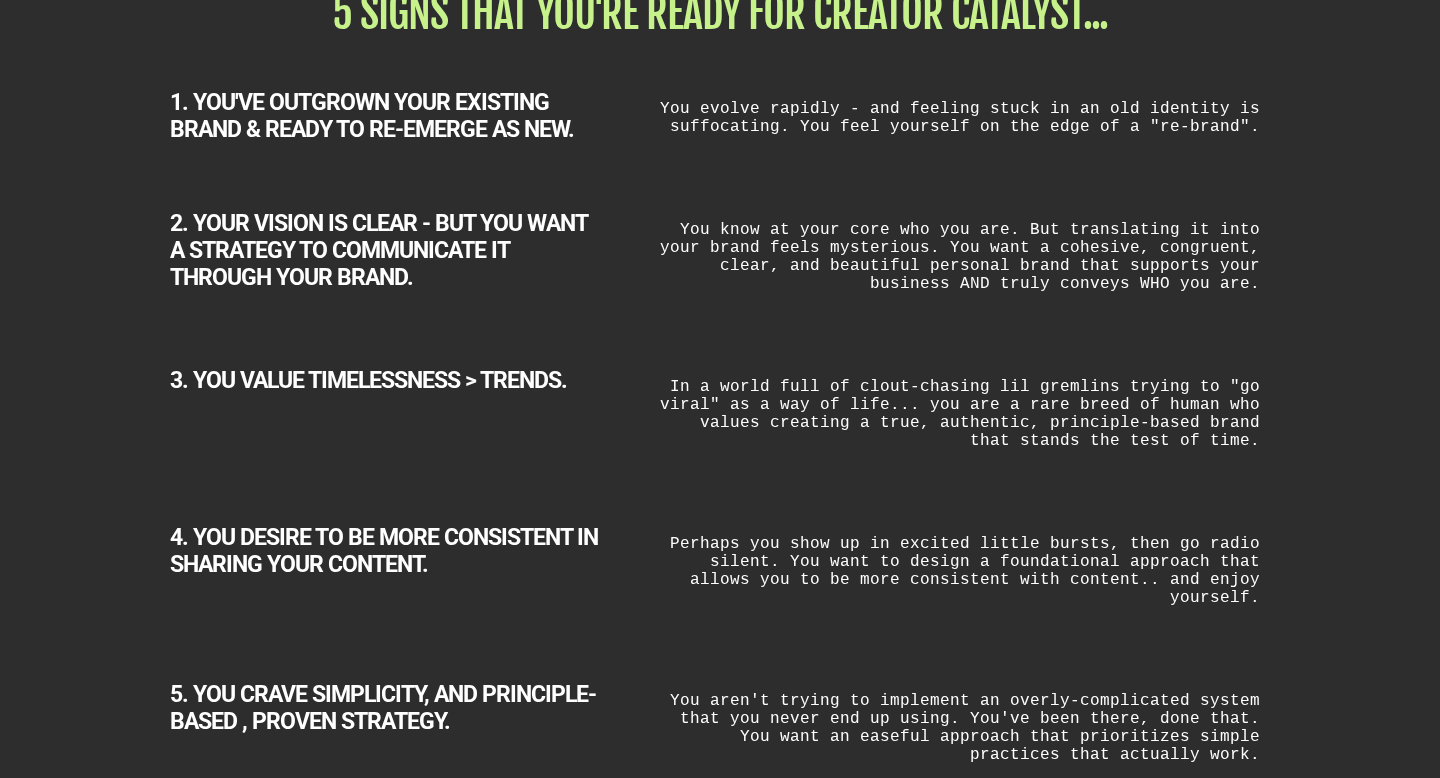 scroll, scrollTop: 2627, scrollLeft: 0, axis: vertical 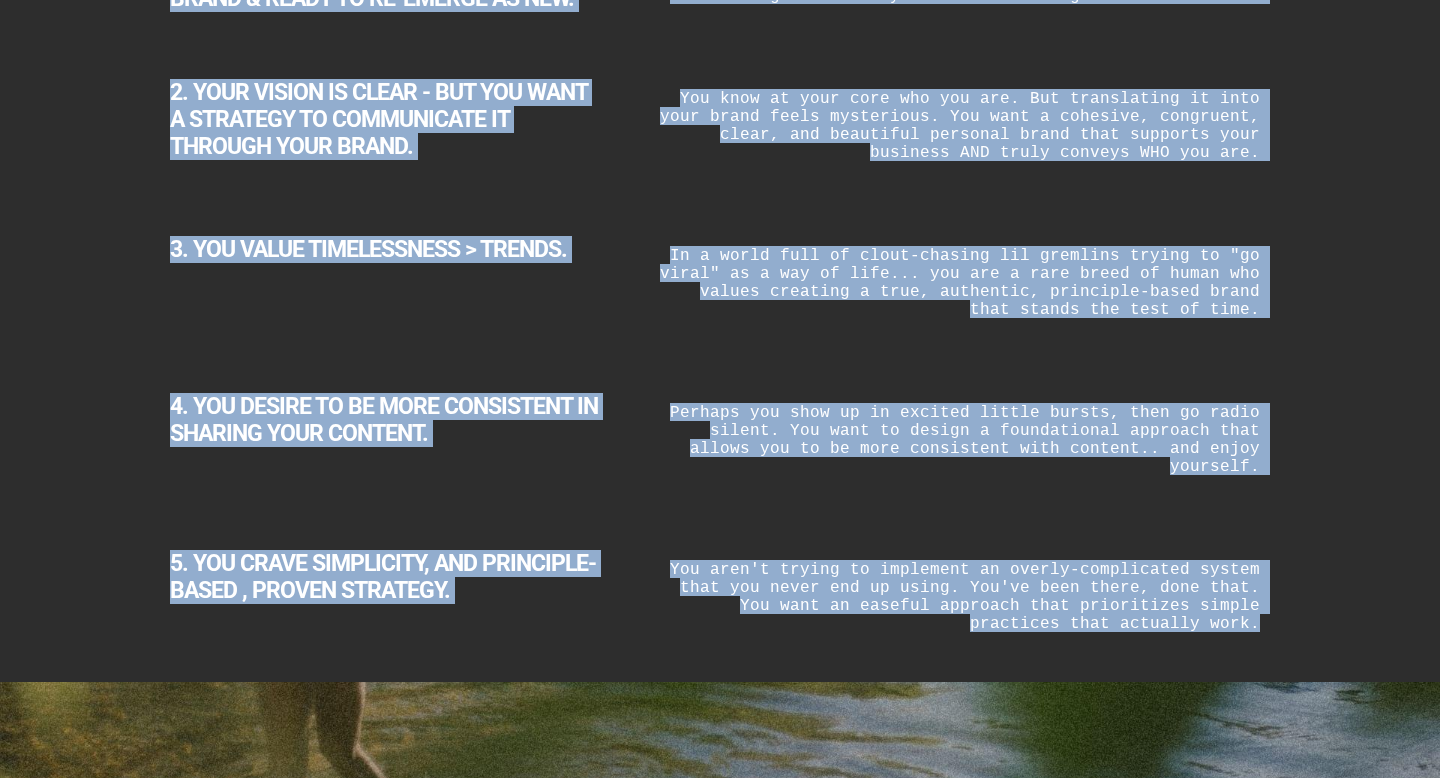 drag, startPoint x: 340, startPoint y: 35, endPoint x: 1276, endPoint y: 620, distance: 1103.7758 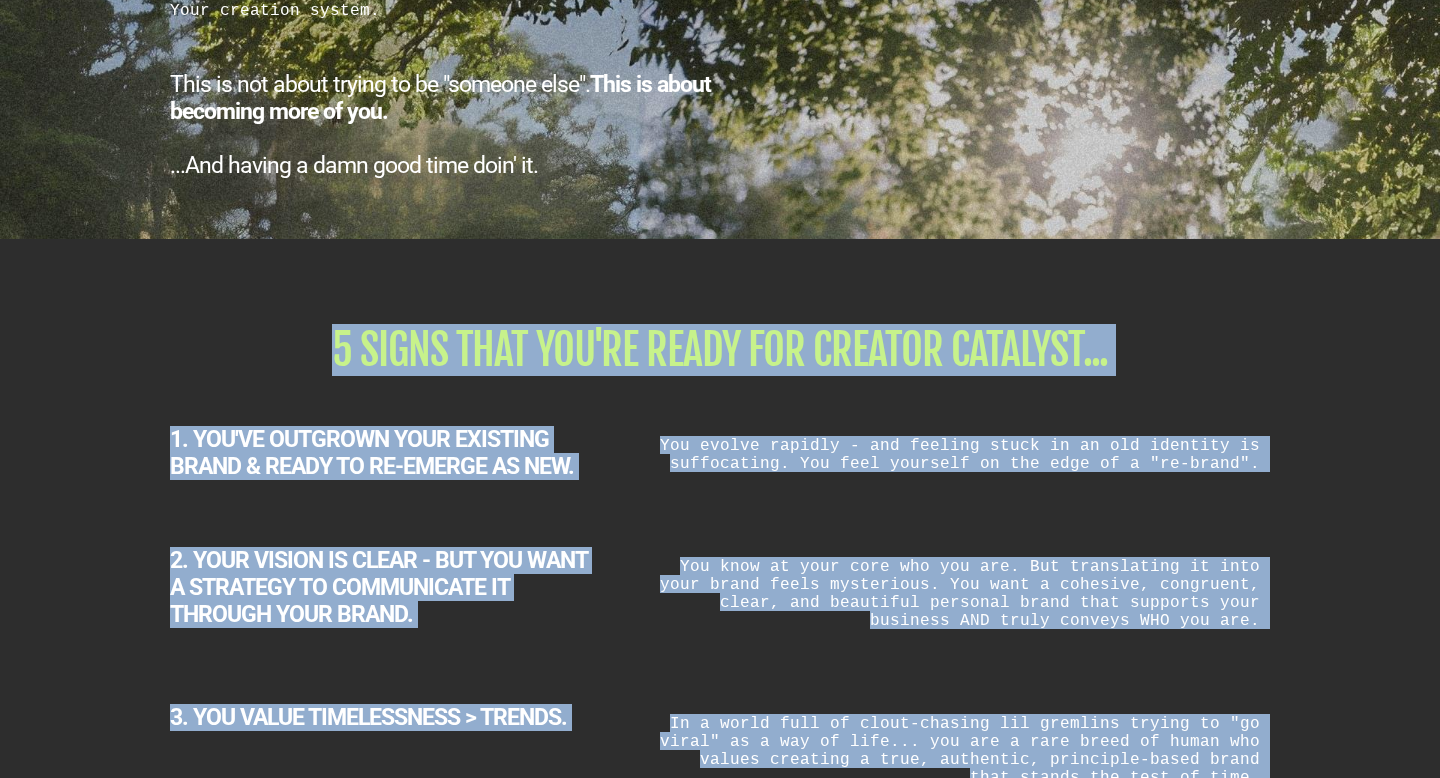 scroll, scrollTop: 2396, scrollLeft: 0, axis: vertical 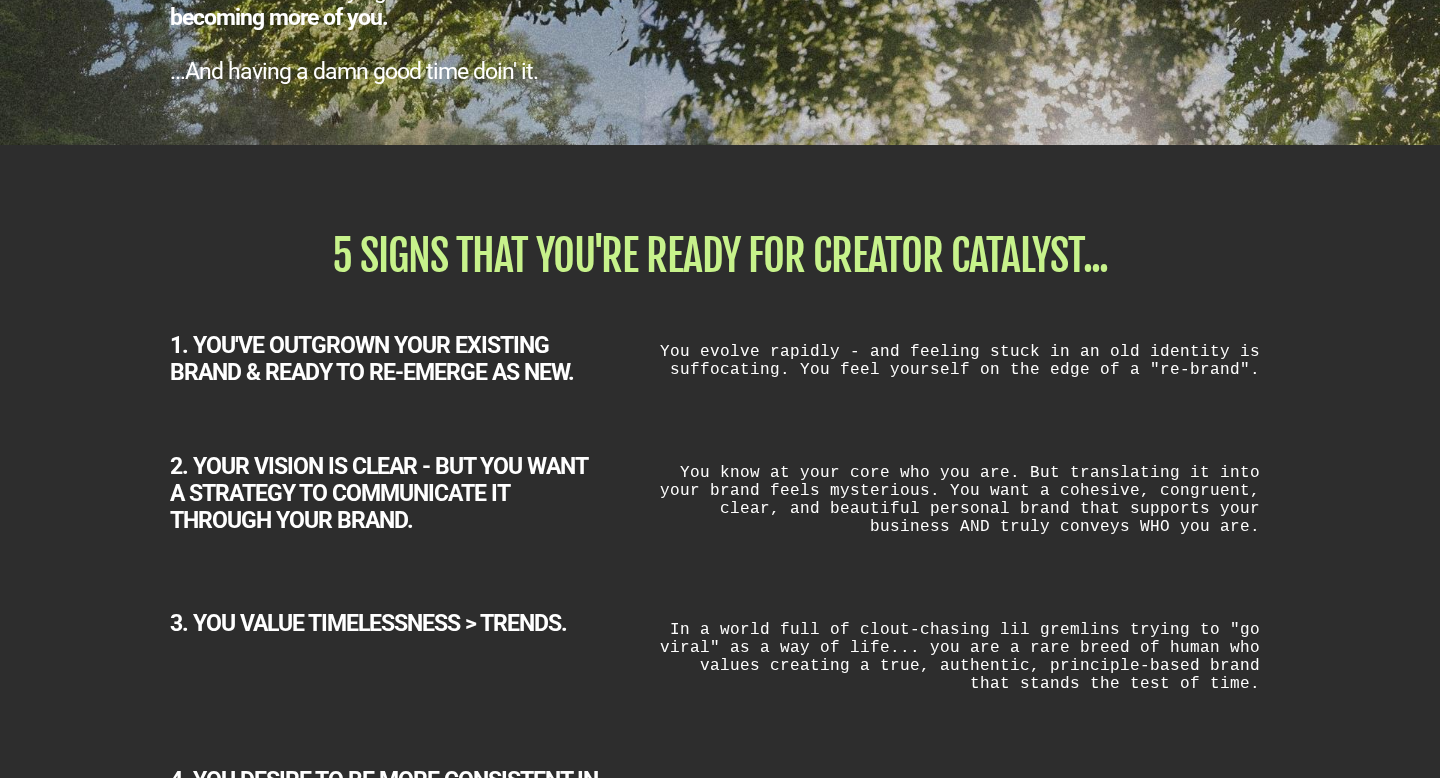 click on "2. YOUR VISION IS CLEAR - BUT YOU WANT A STRATEGY TO COMMUNICATE IT THROUGH YOUR BRAND.
You know at your core who you are. But translating it into your brand feels mysterious. You want a cohesive, congruent, clear, and beautiful personal brand that supports your business AND truly conveys WHO you are." at bounding box center [720, 486] 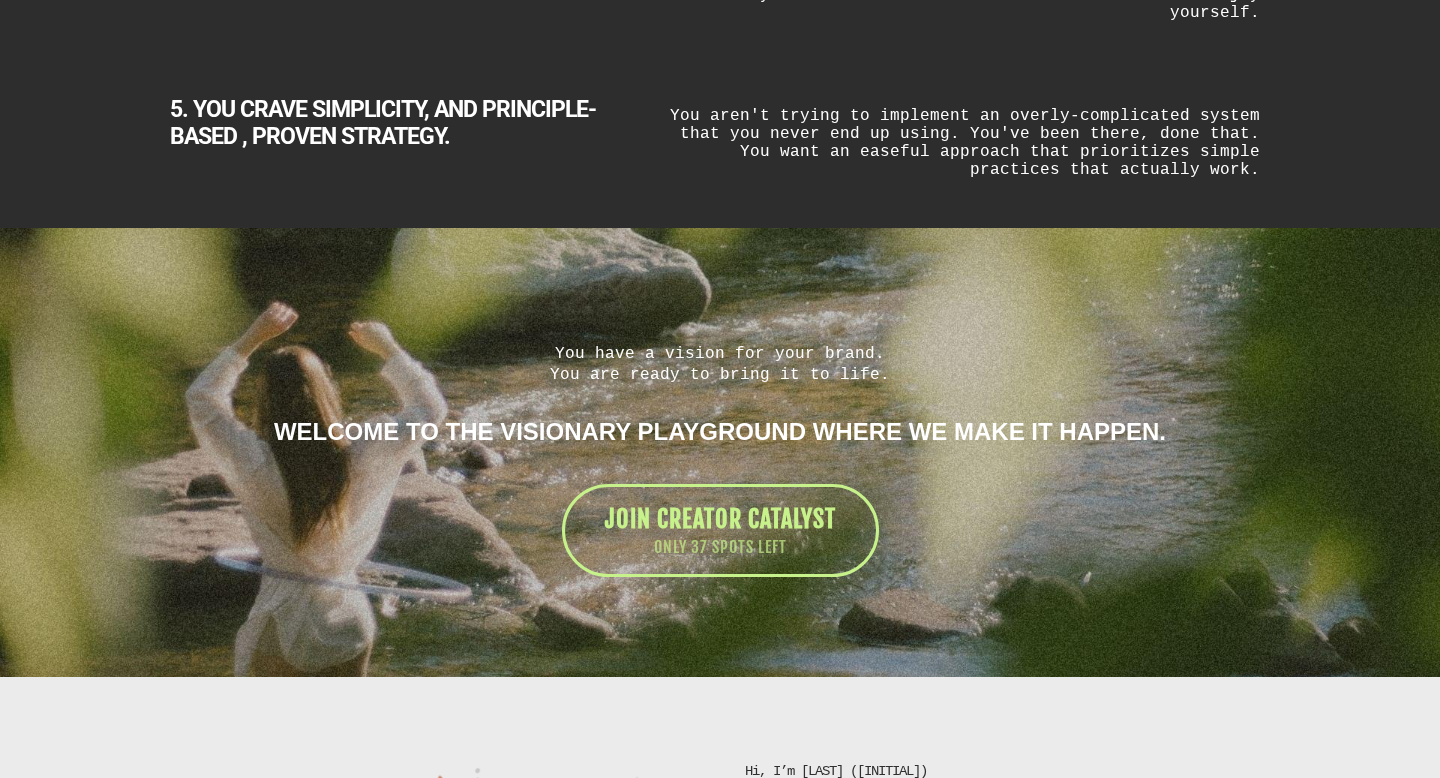 scroll, scrollTop: 3225, scrollLeft: 0, axis: vertical 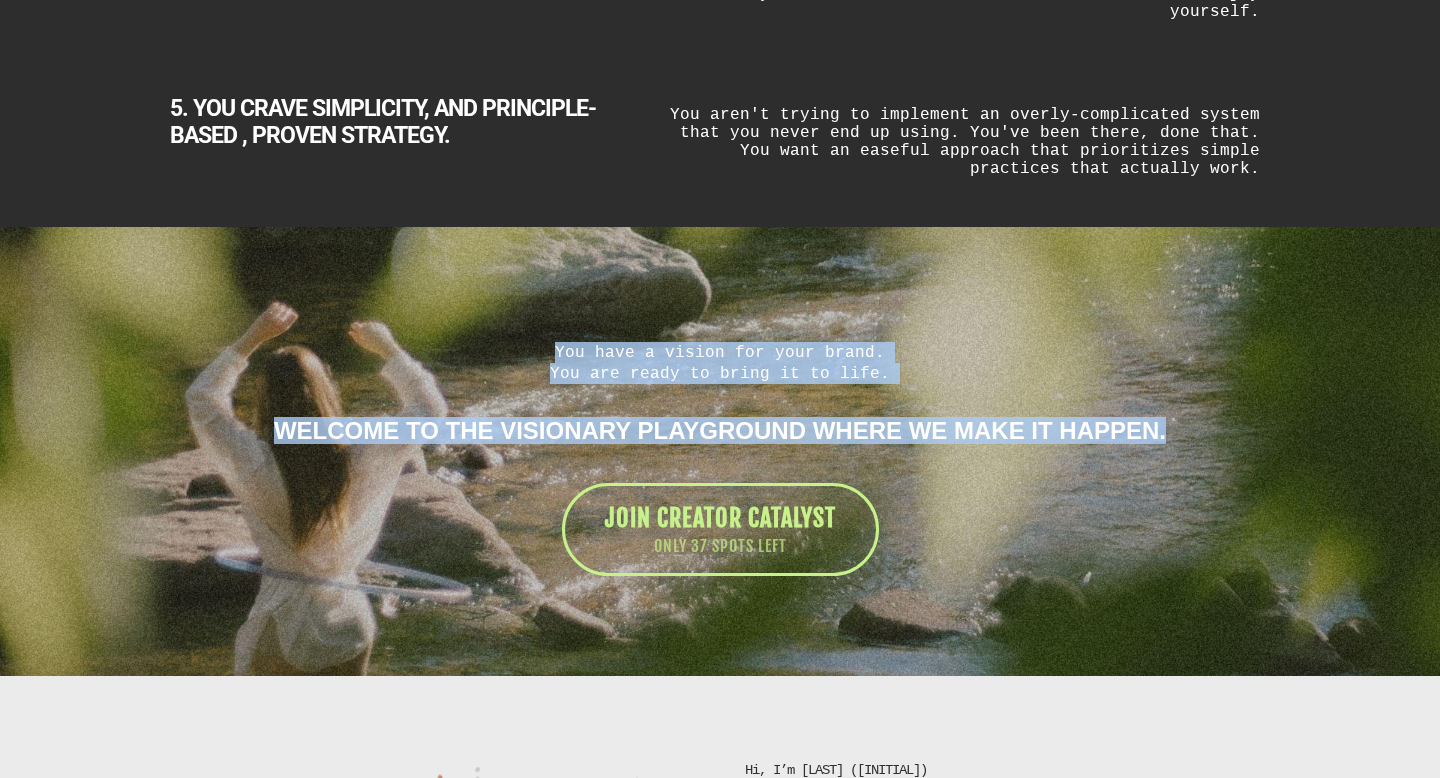drag, startPoint x: 565, startPoint y: 347, endPoint x: 1183, endPoint y: 434, distance: 624.09375 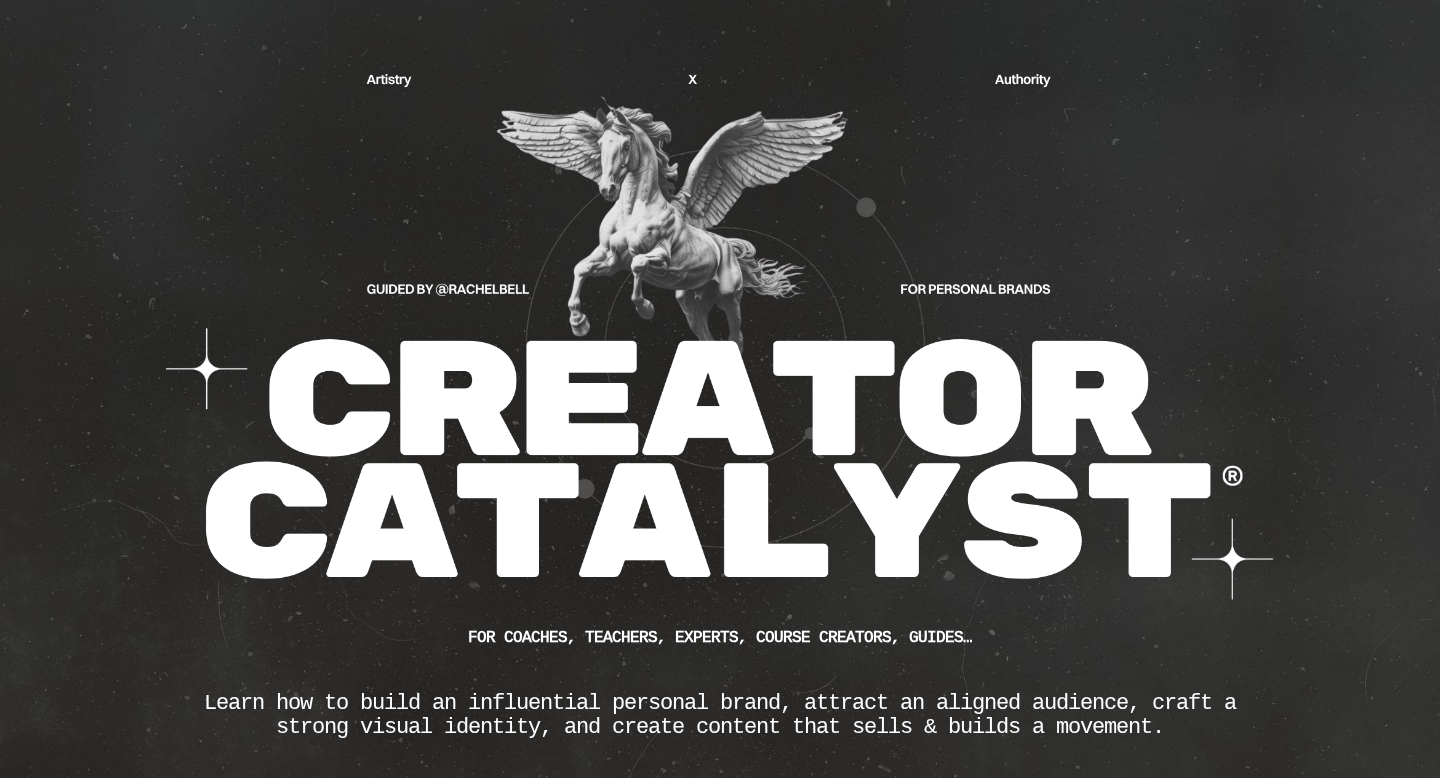 scroll, scrollTop: 0, scrollLeft: 0, axis: both 